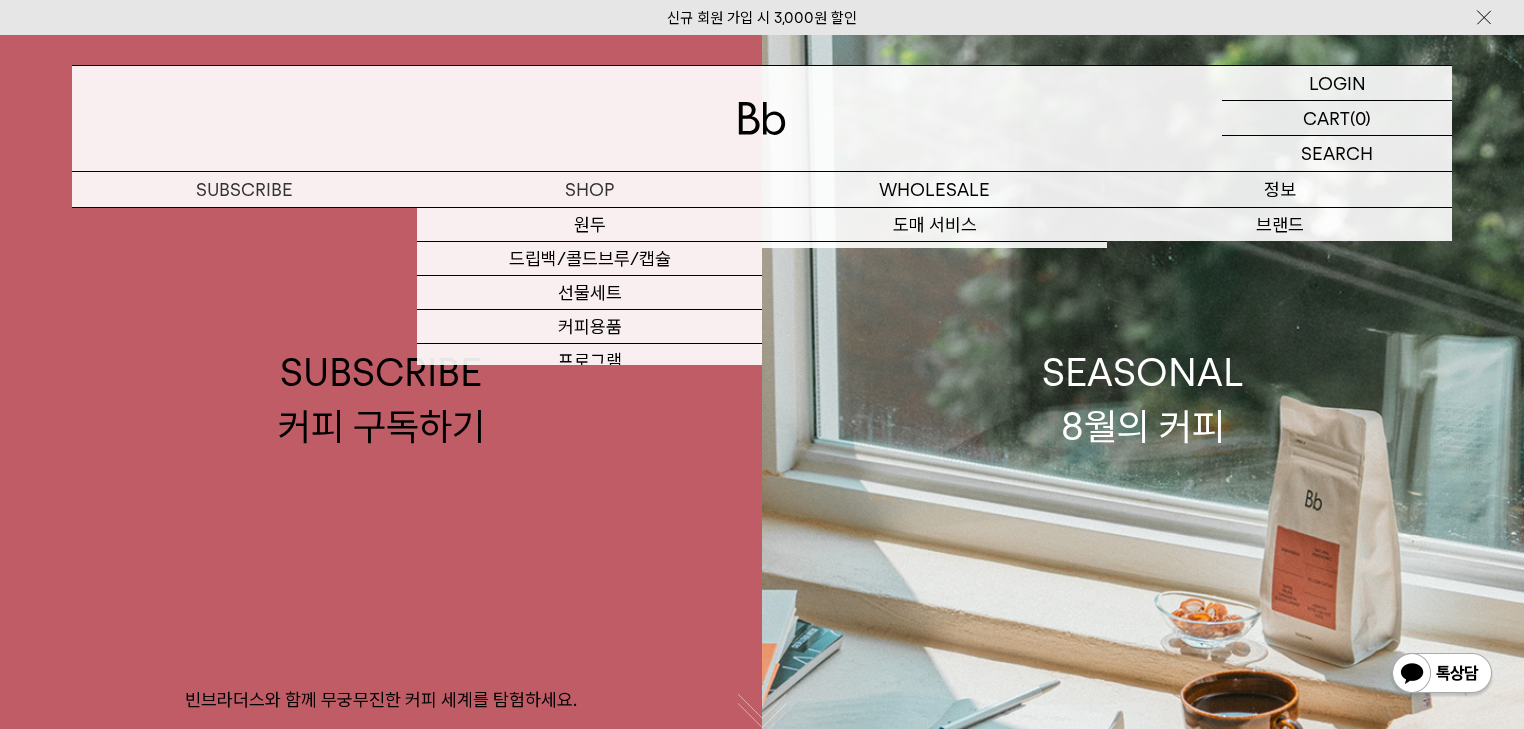 scroll, scrollTop: 0, scrollLeft: 0, axis: both 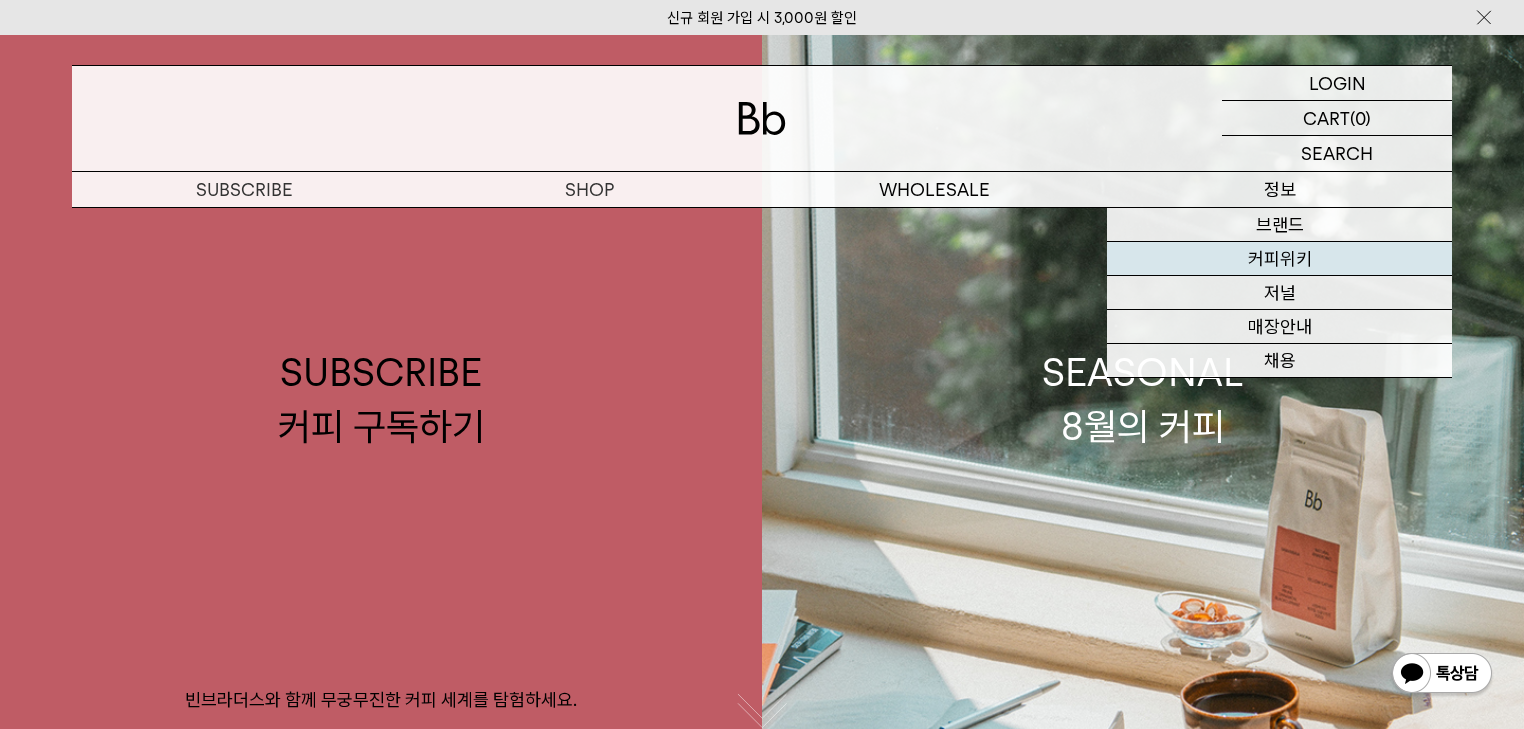 click on "커피위키" at bounding box center (1279, 259) 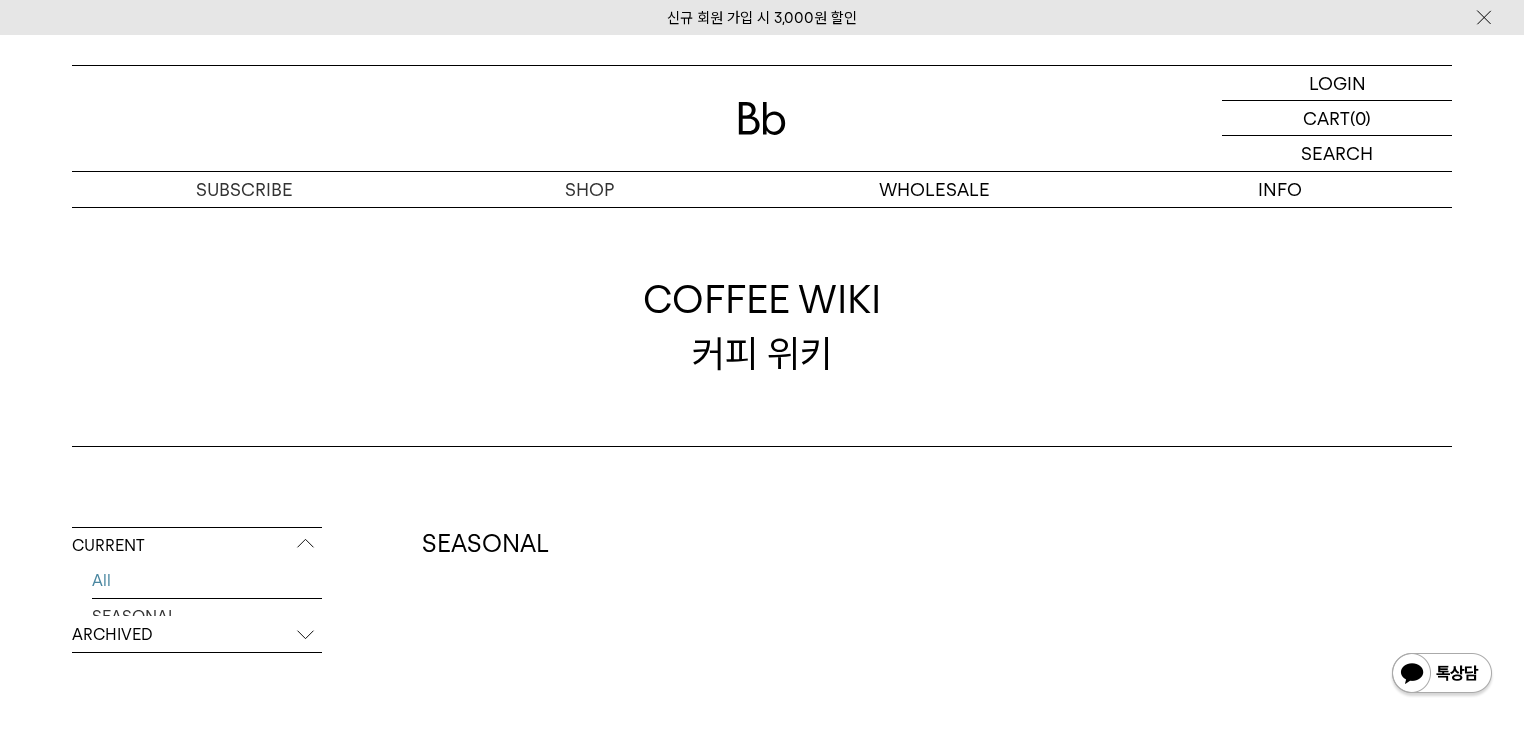 scroll, scrollTop: 0, scrollLeft: 0, axis: both 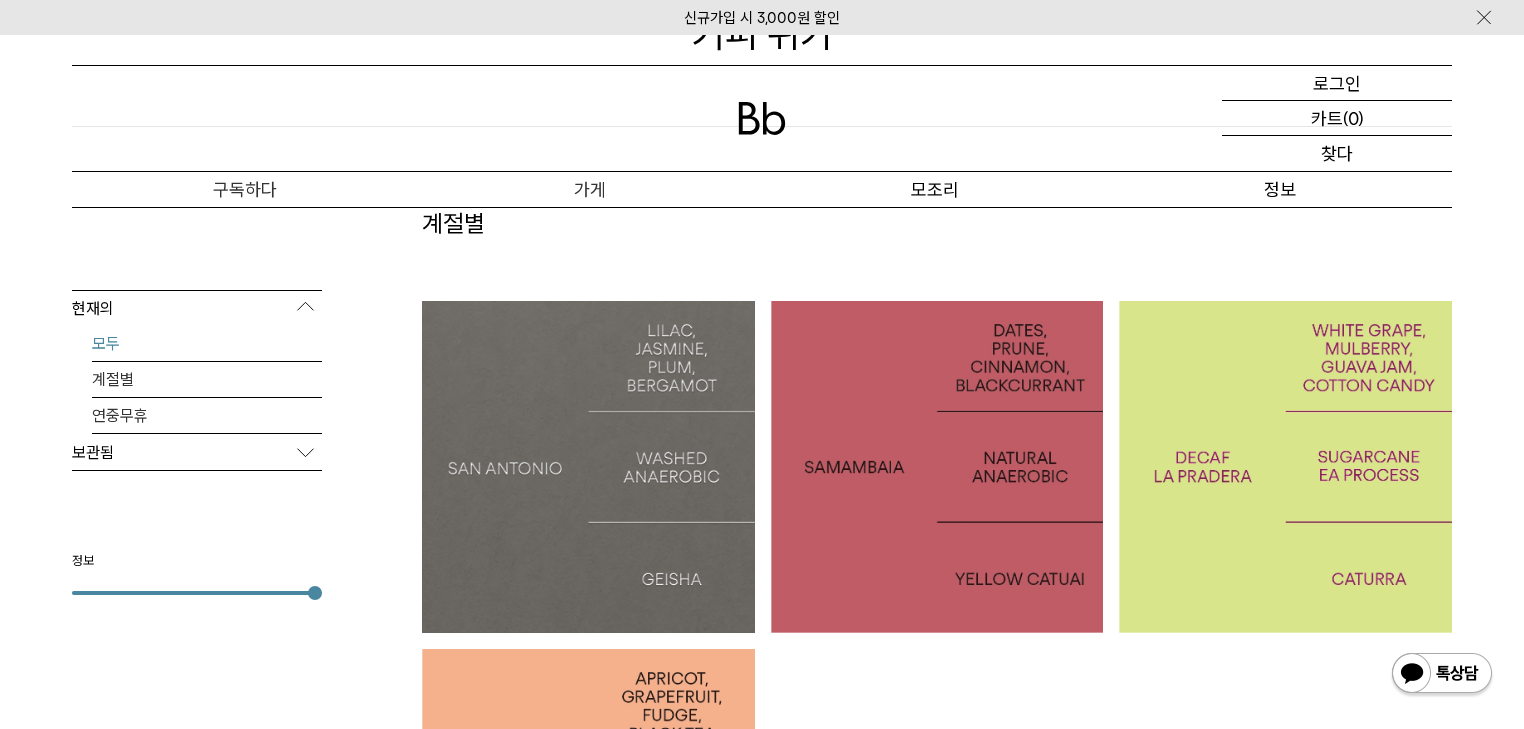 click on "보관됨" at bounding box center (197, 453) 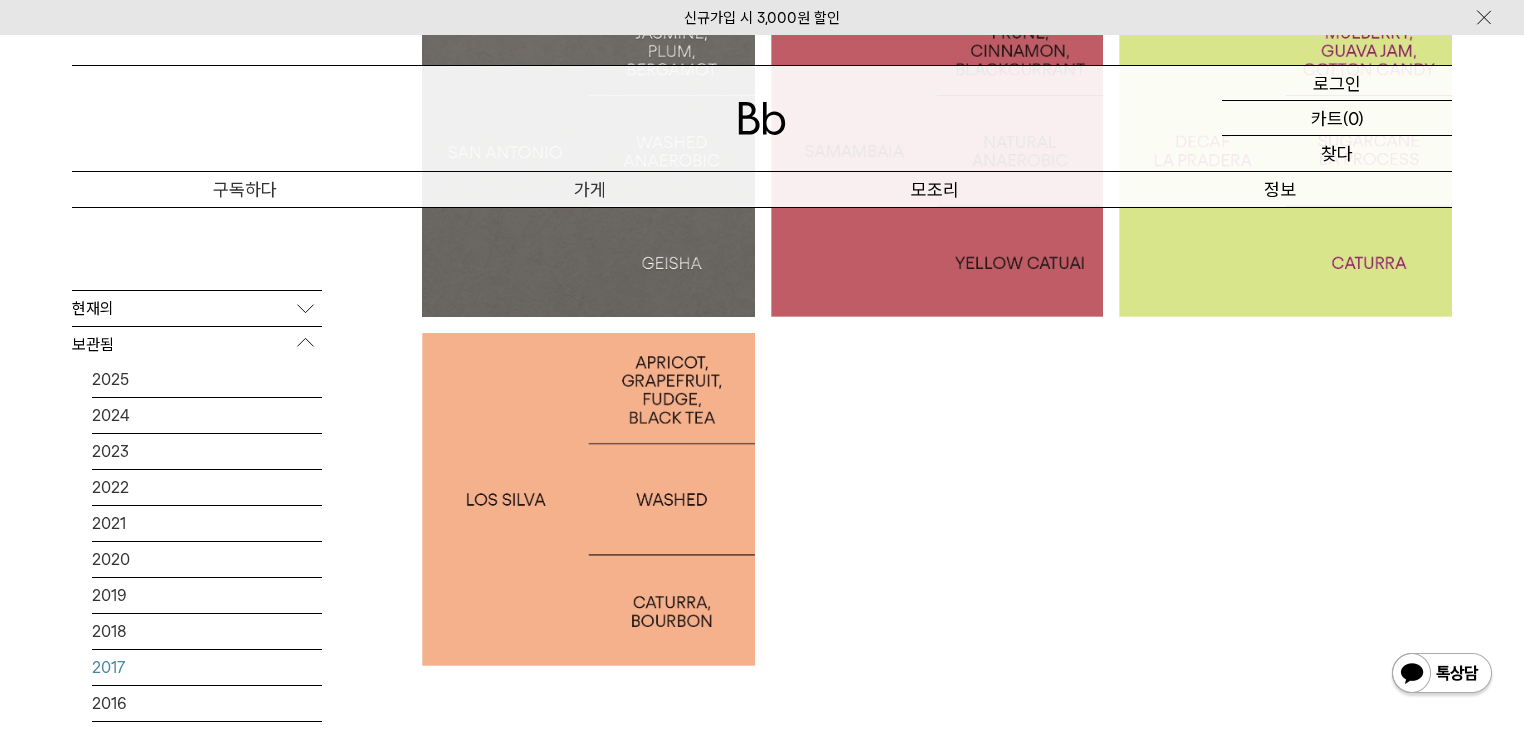 scroll, scrollTop: 640, scrollLeft: 0, axis: vertical 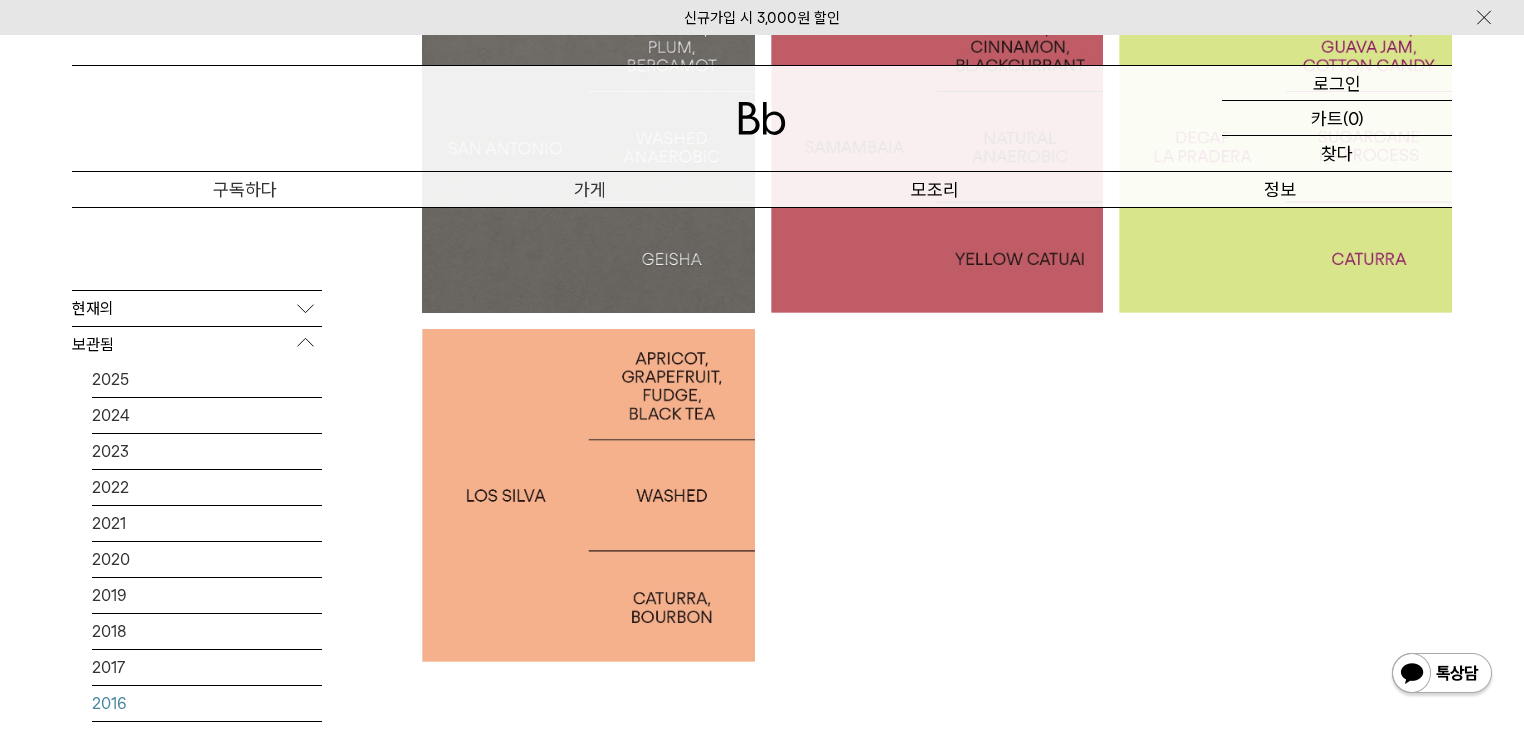 click on "2016" at bounding box center [109, 703] 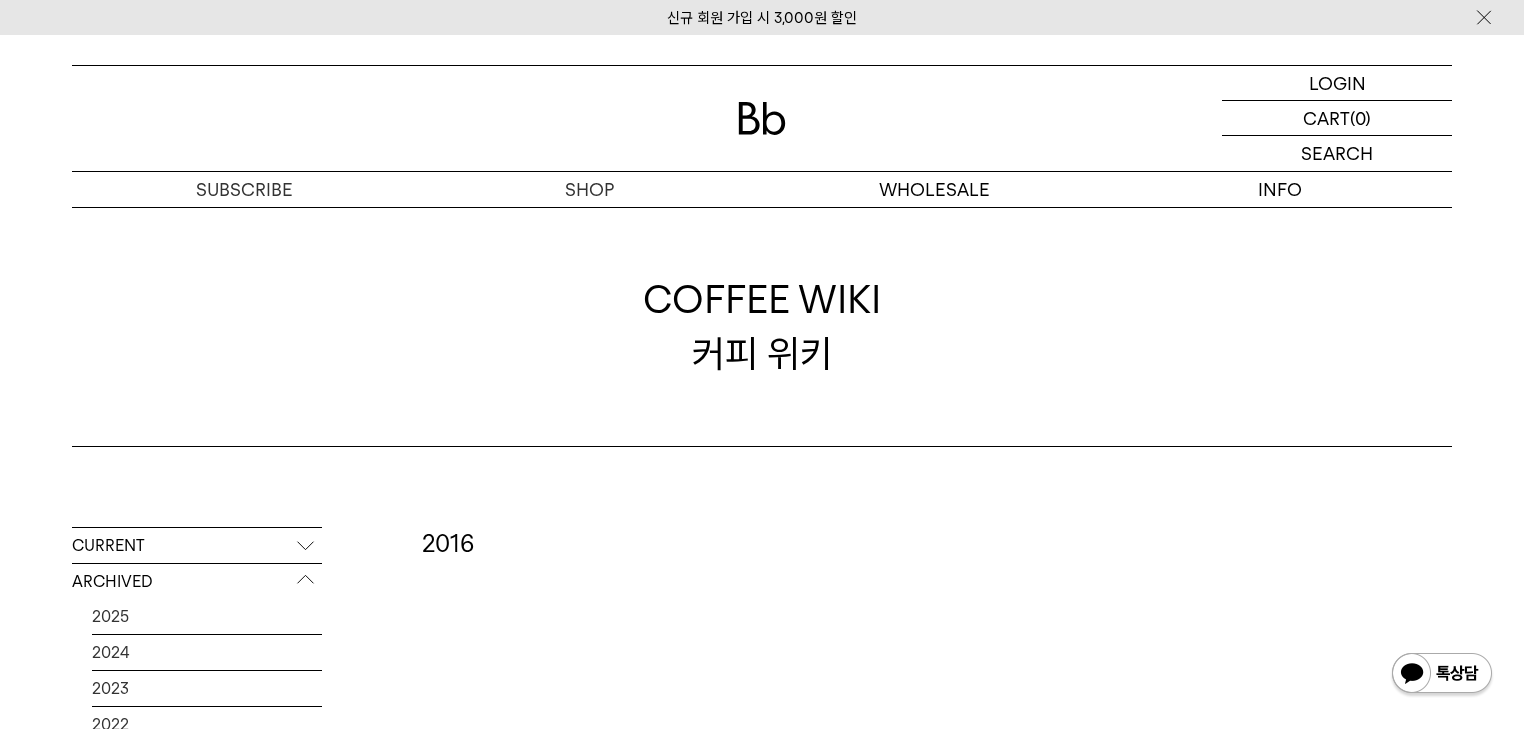 scroll, scrollTop: 0, scrollLeft: 0, axis: both 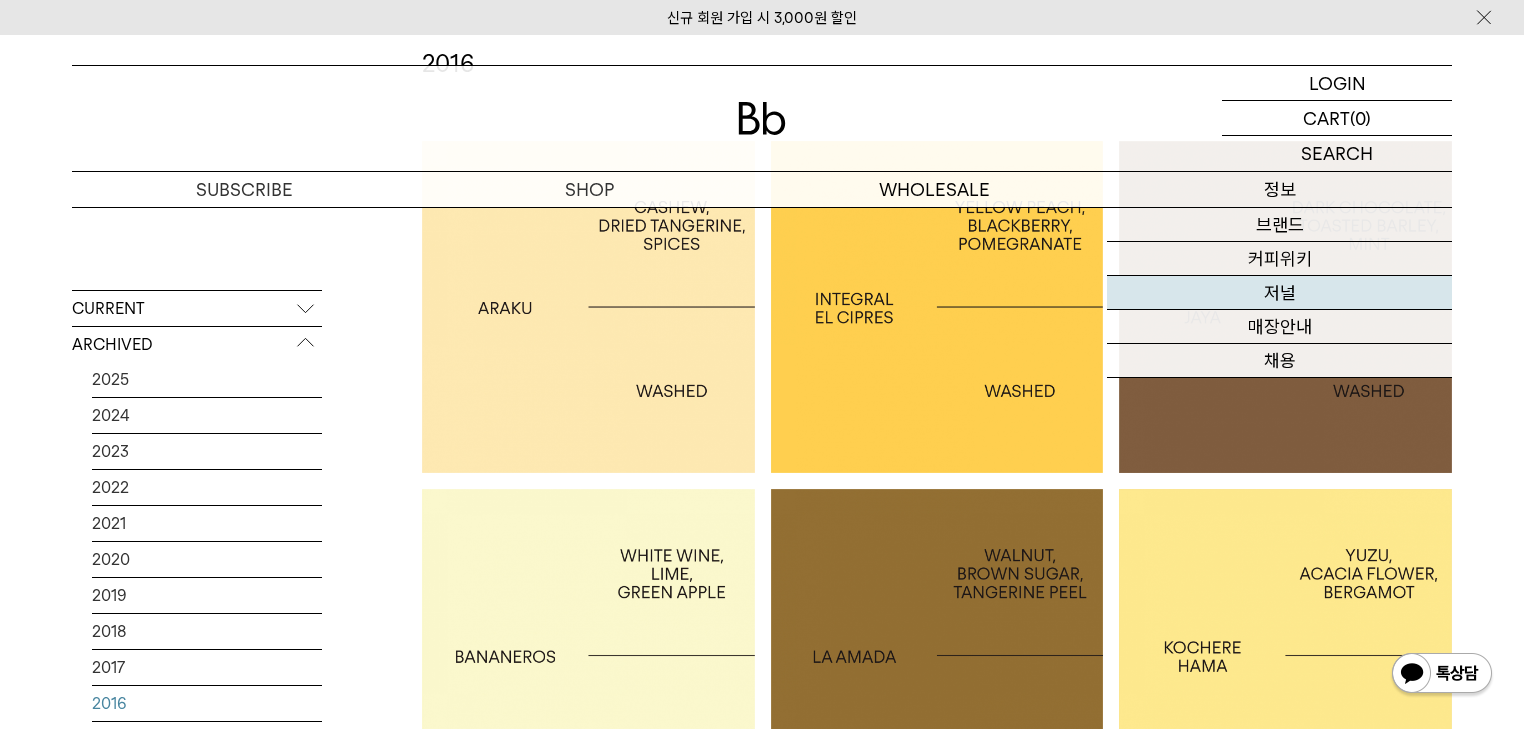 click on "저널" at bounding box center (1279, 293) 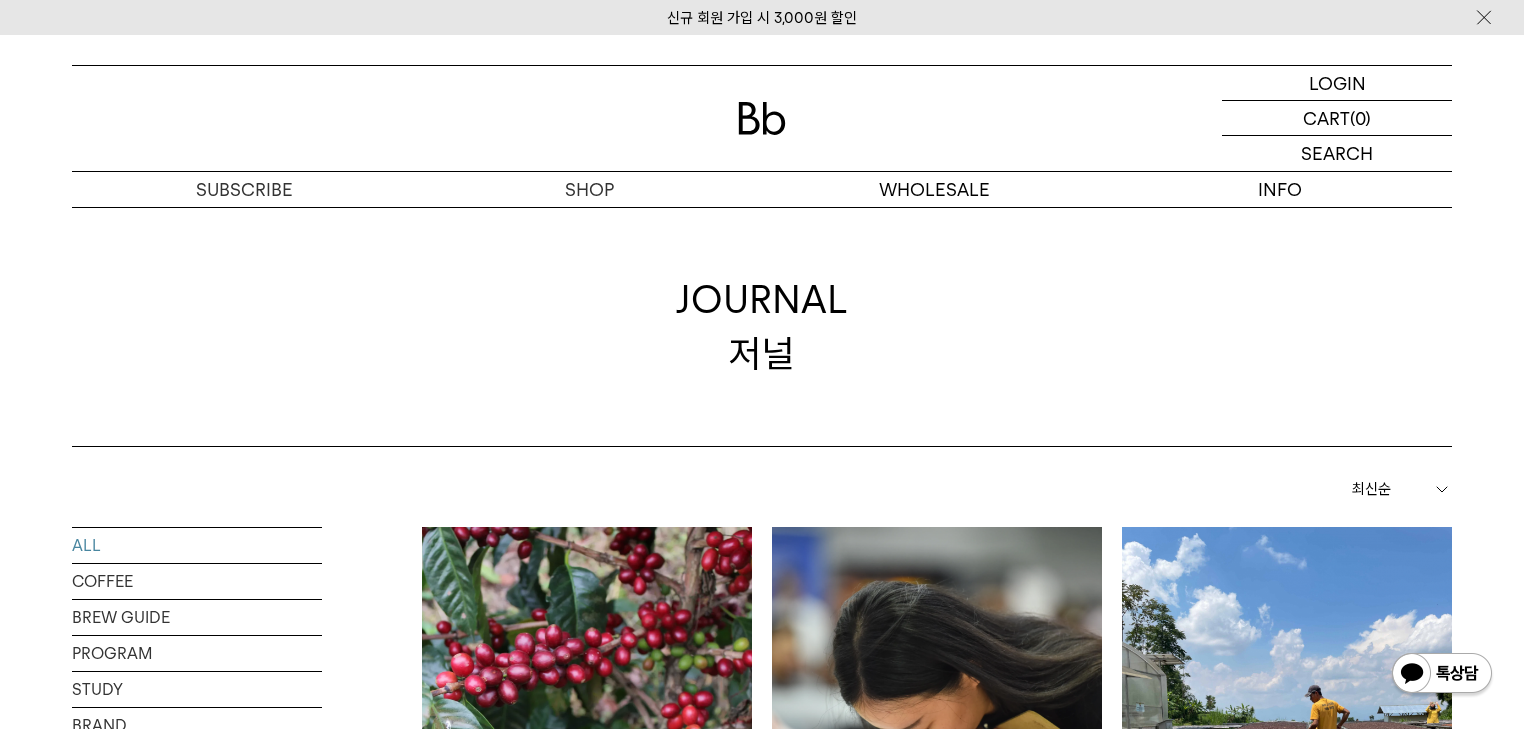 scroll, scrollTop: 0, scrollLeft: 0, axis: both 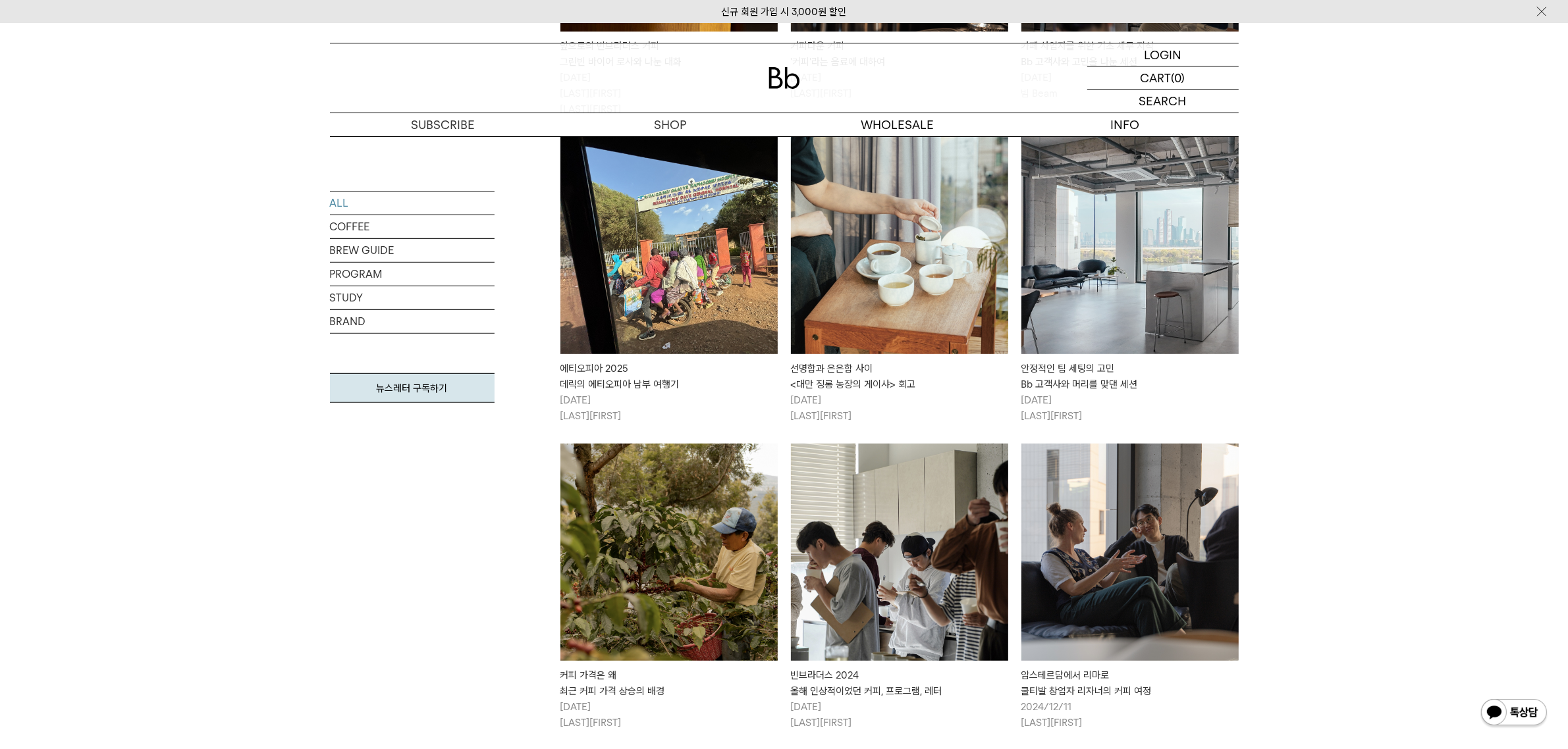 click at bounding box center [900, 552] 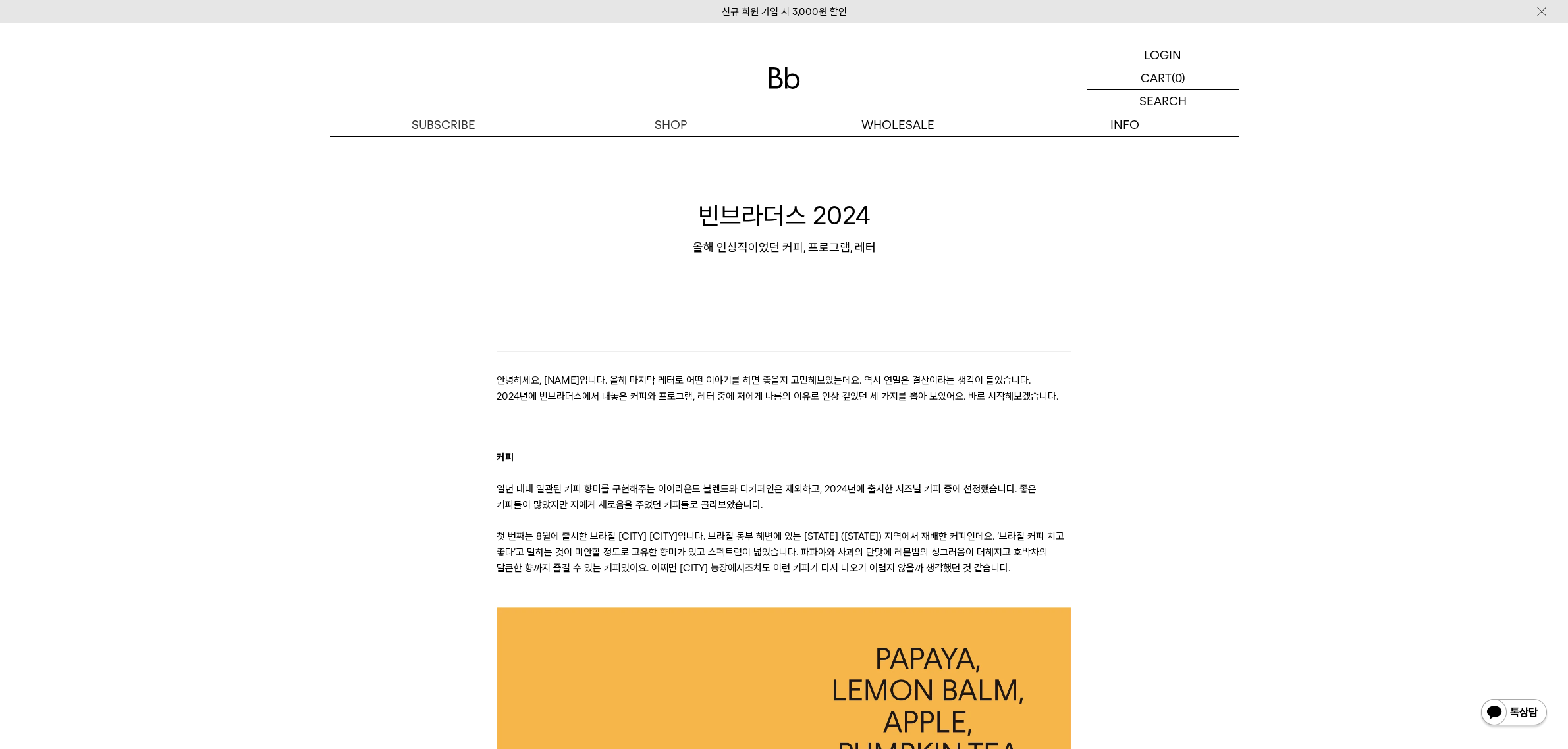 scroll, scrollTop: 105, scrollLeft: 0, axis: vertical 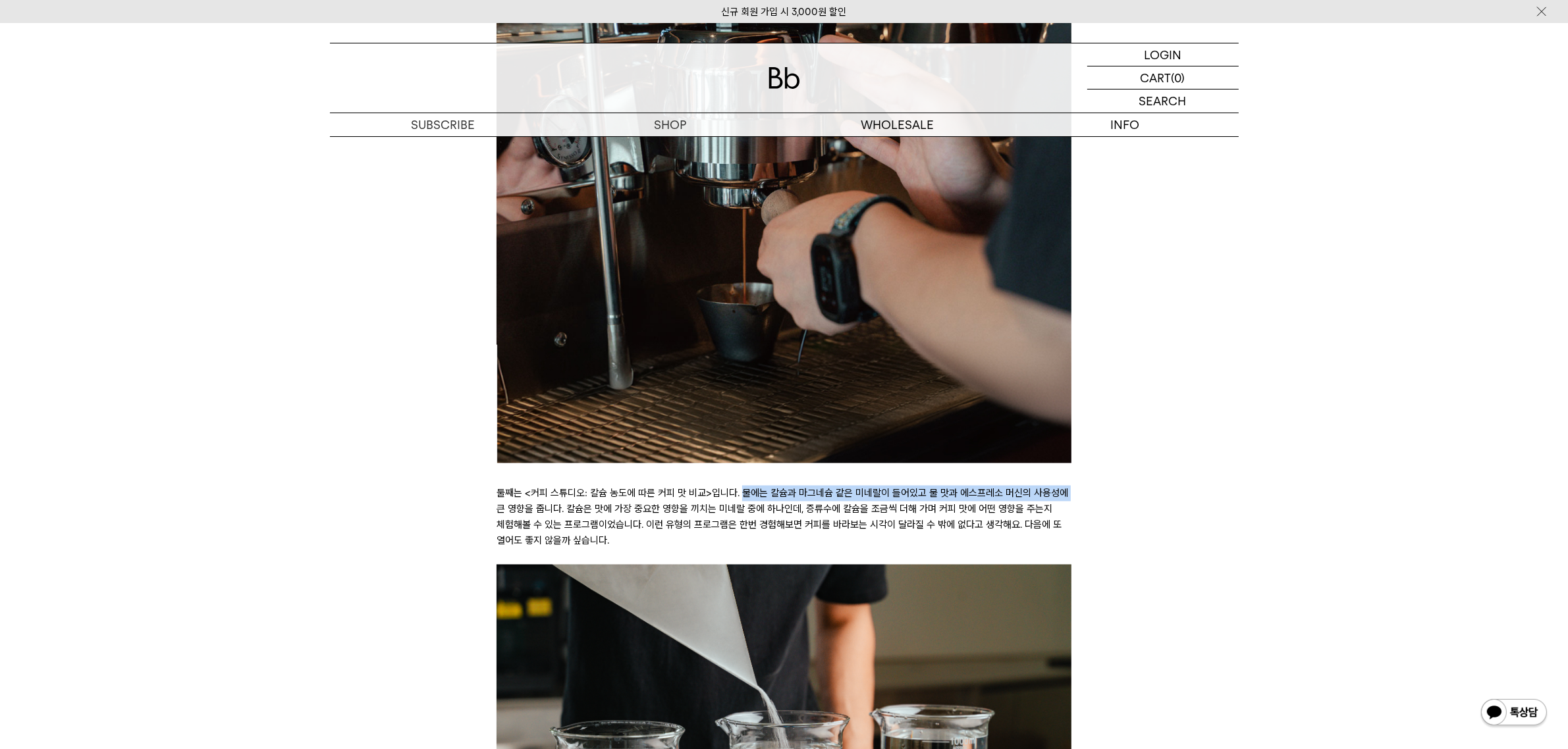 drag, startPoint x: 738, startPoint y: 508, endPoint x: 1065, endPoint y: 508, distance: 327 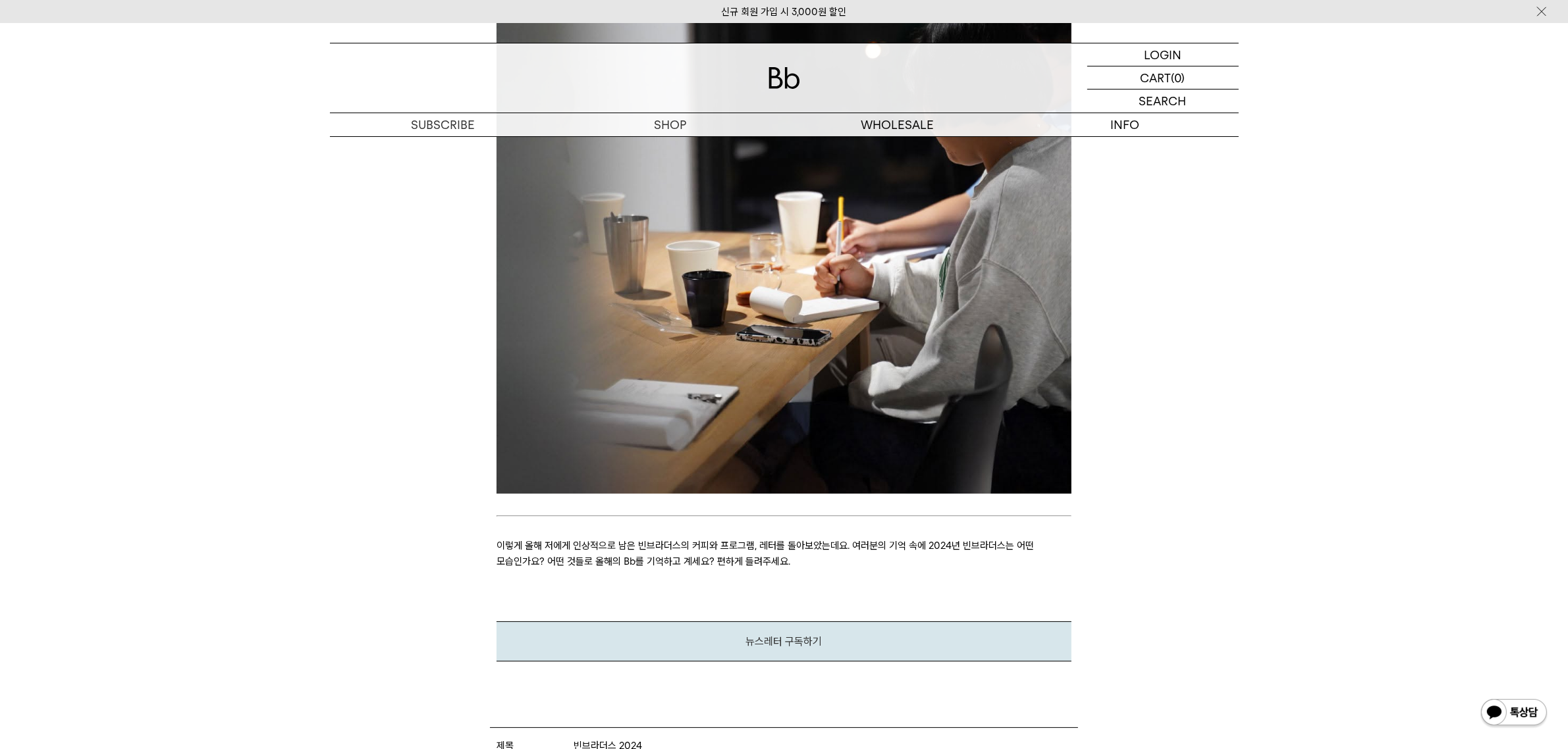 scroll, scrollTop: 6761, scrollLeft: 0, axis: vertical 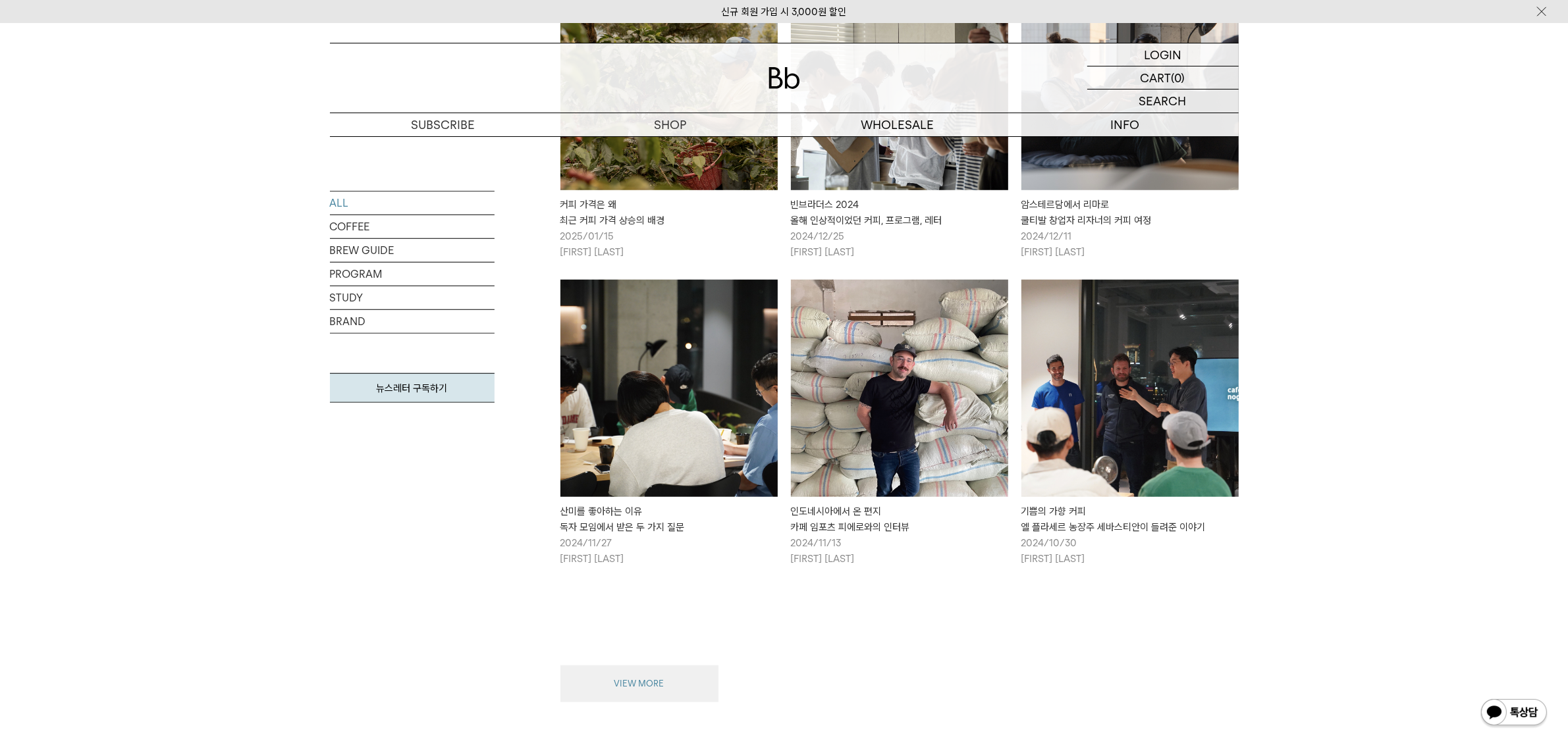 click on "VIEW MORE" at bounding box center [639, 684] 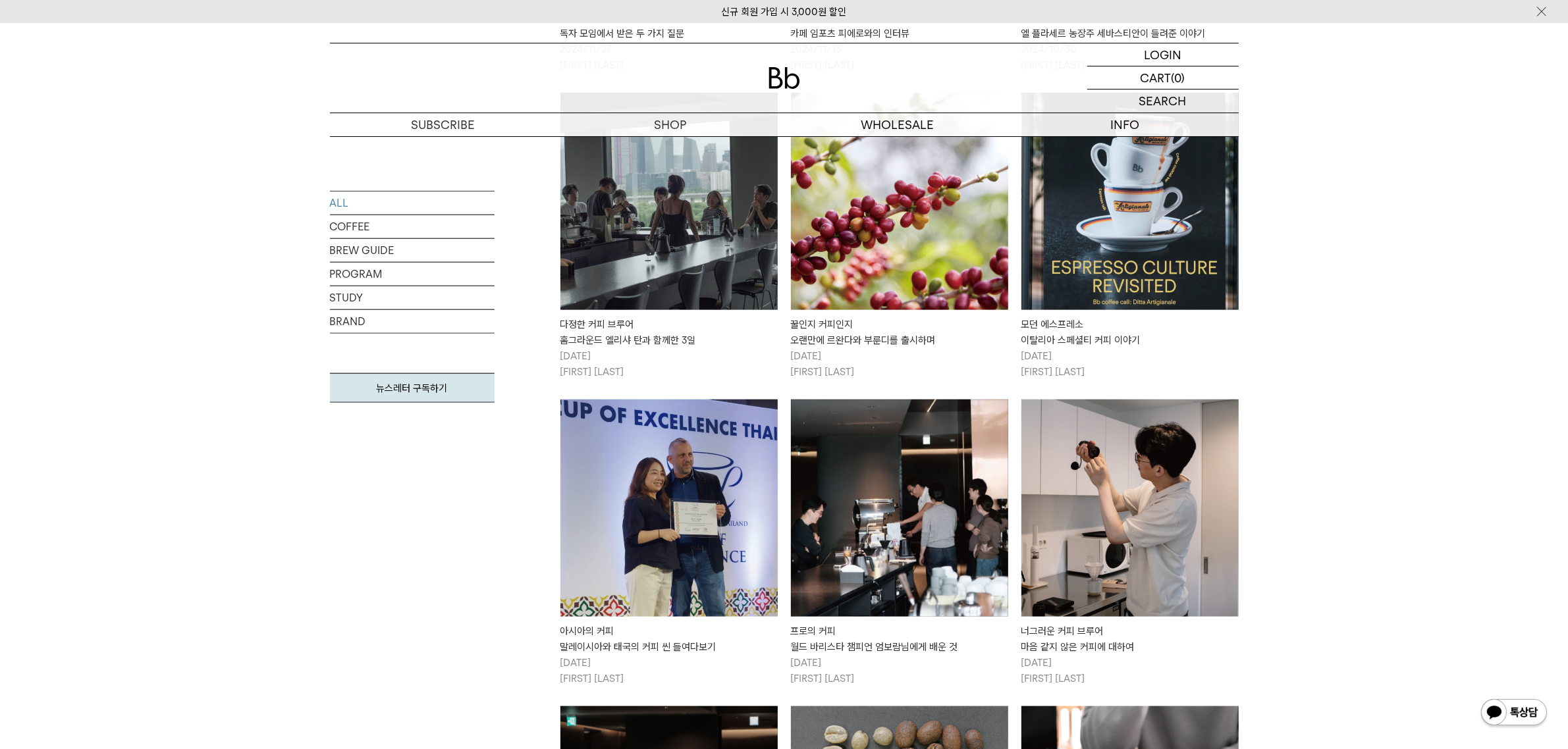 scroll, scrollTop: 1721, scrollLeft: 0, axis: vertical 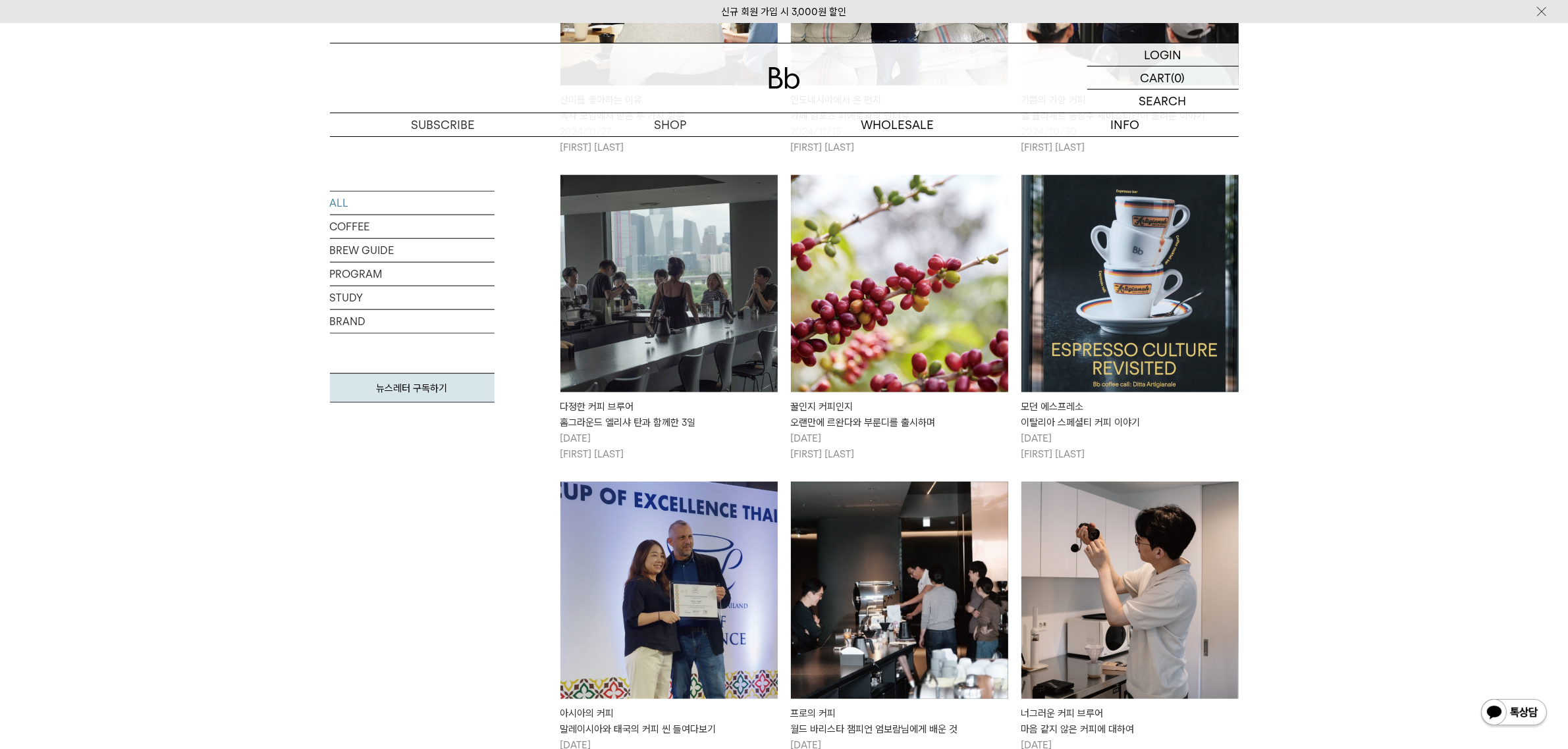 click at bounding box center [669, 284] 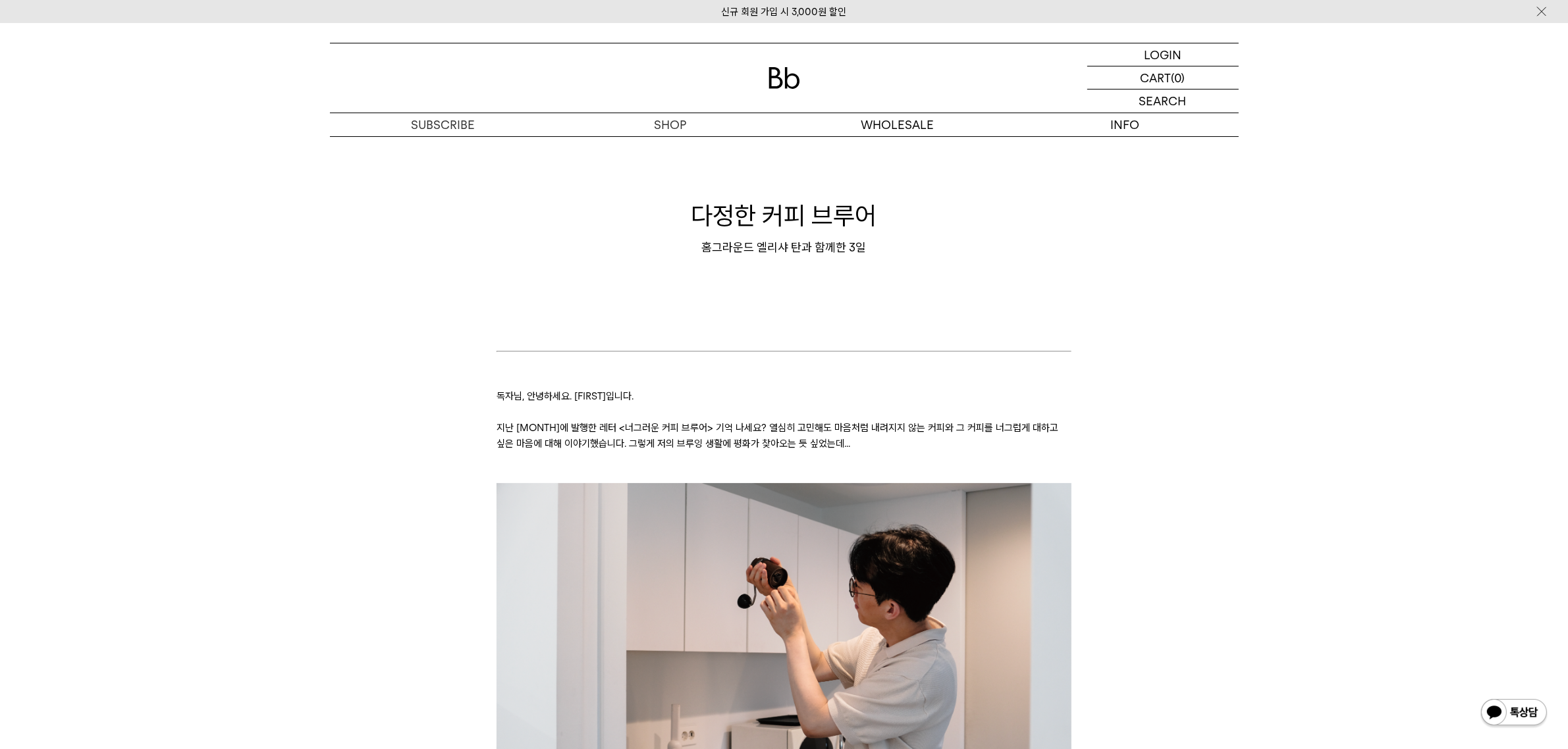 scroll, scrollTop: 0, scrollLeft: 0, axis: both 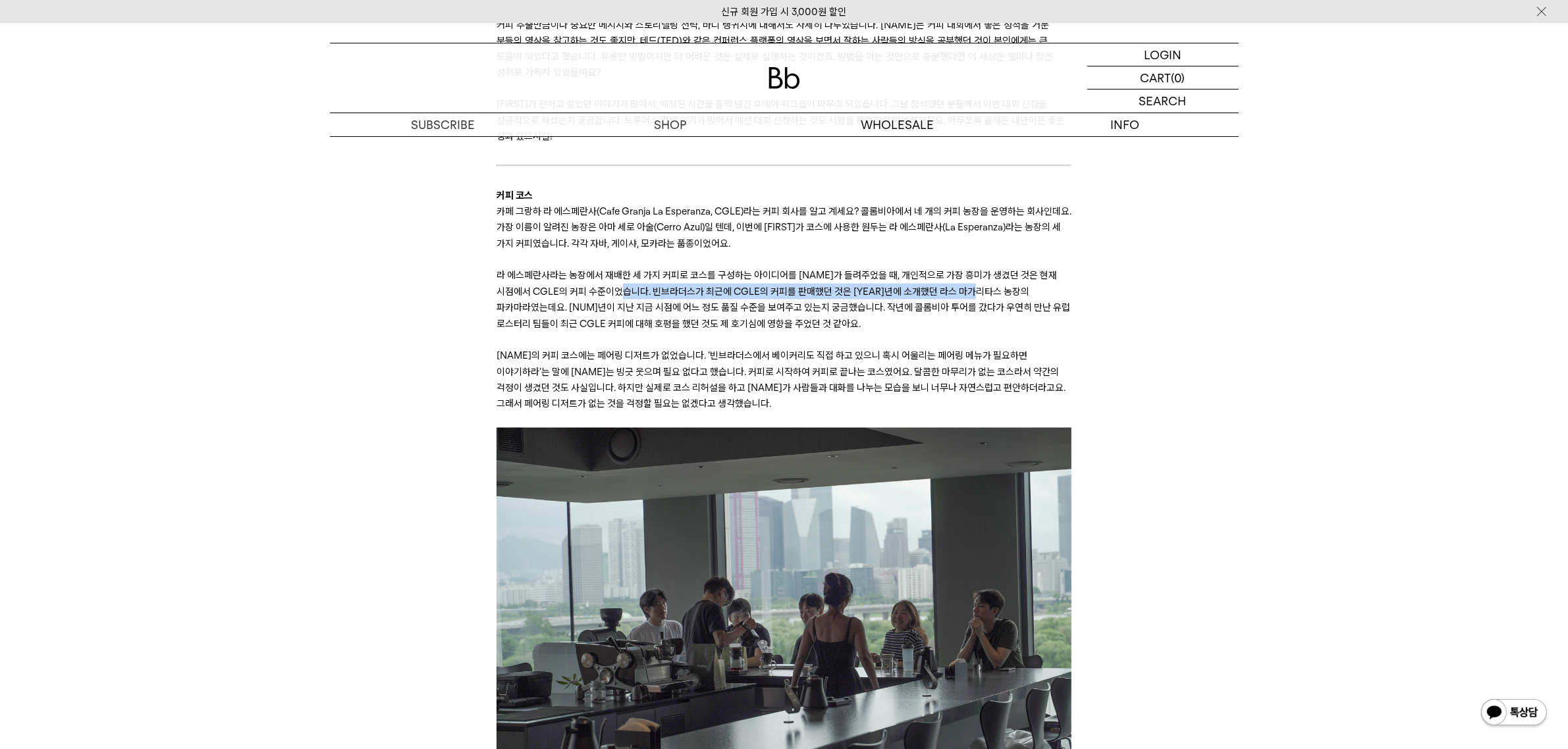 drag, startPoint x: 644, startPoint y: 275, endPoint x: 993, endPoint y: 275, distance: 349 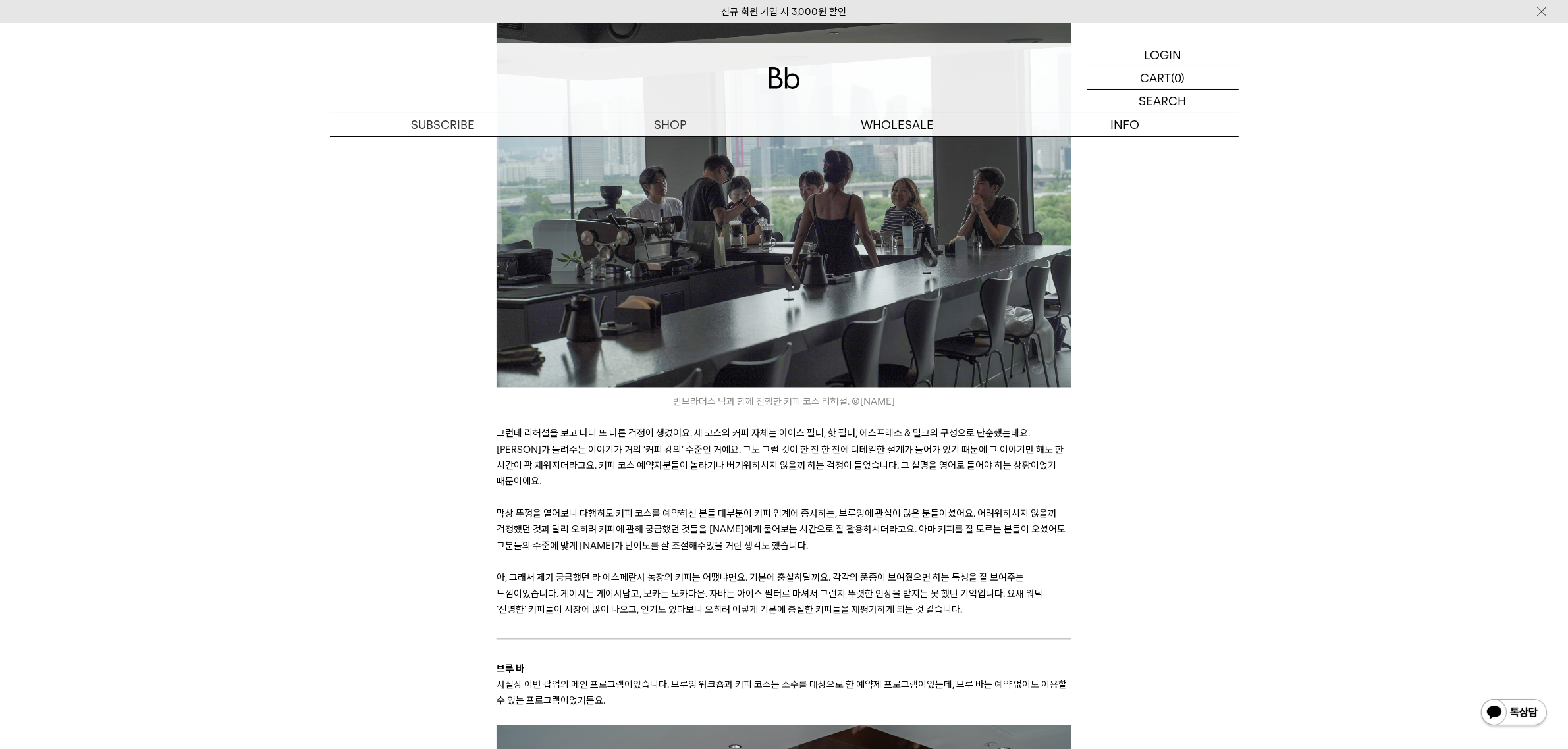 scroll, scrollTop: 2550, scrollLeft: 0, axis: vertical 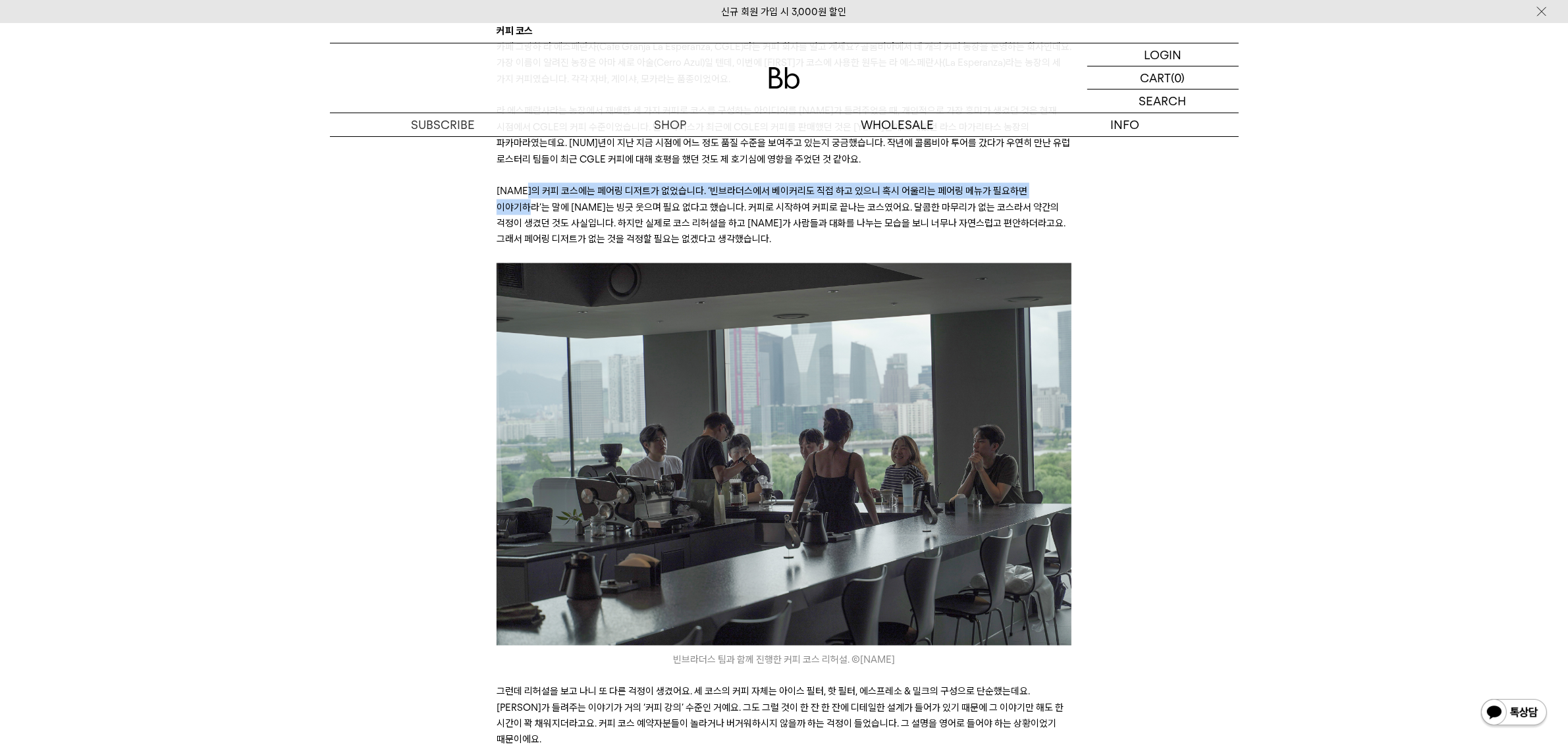 drag, startPoint x: 535, startPoint y: 179, endPoint x: 1091, endPoint y: 179, distance: 556 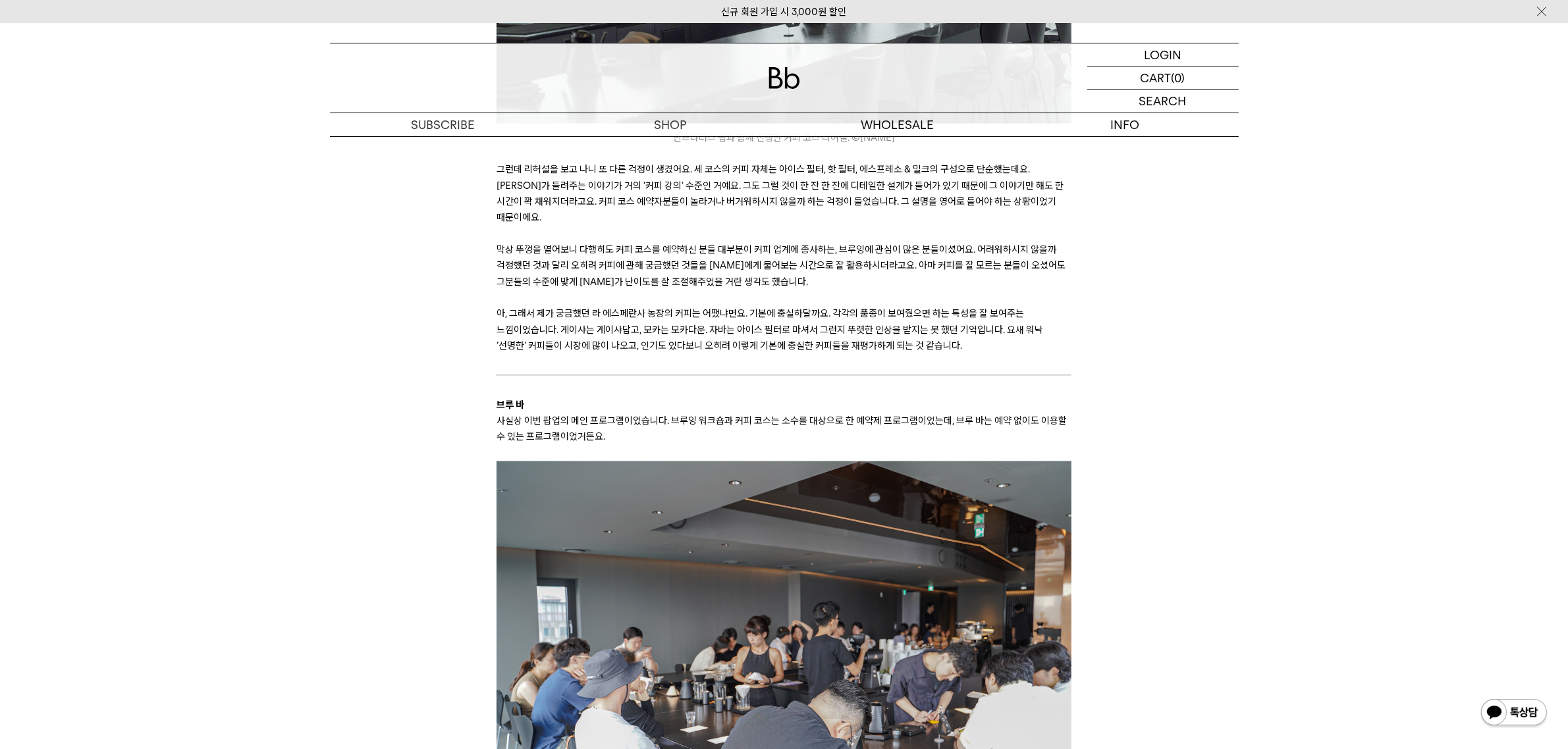 scroll, scrollTop: 3044, scrollLeft: 0, axis: vertical 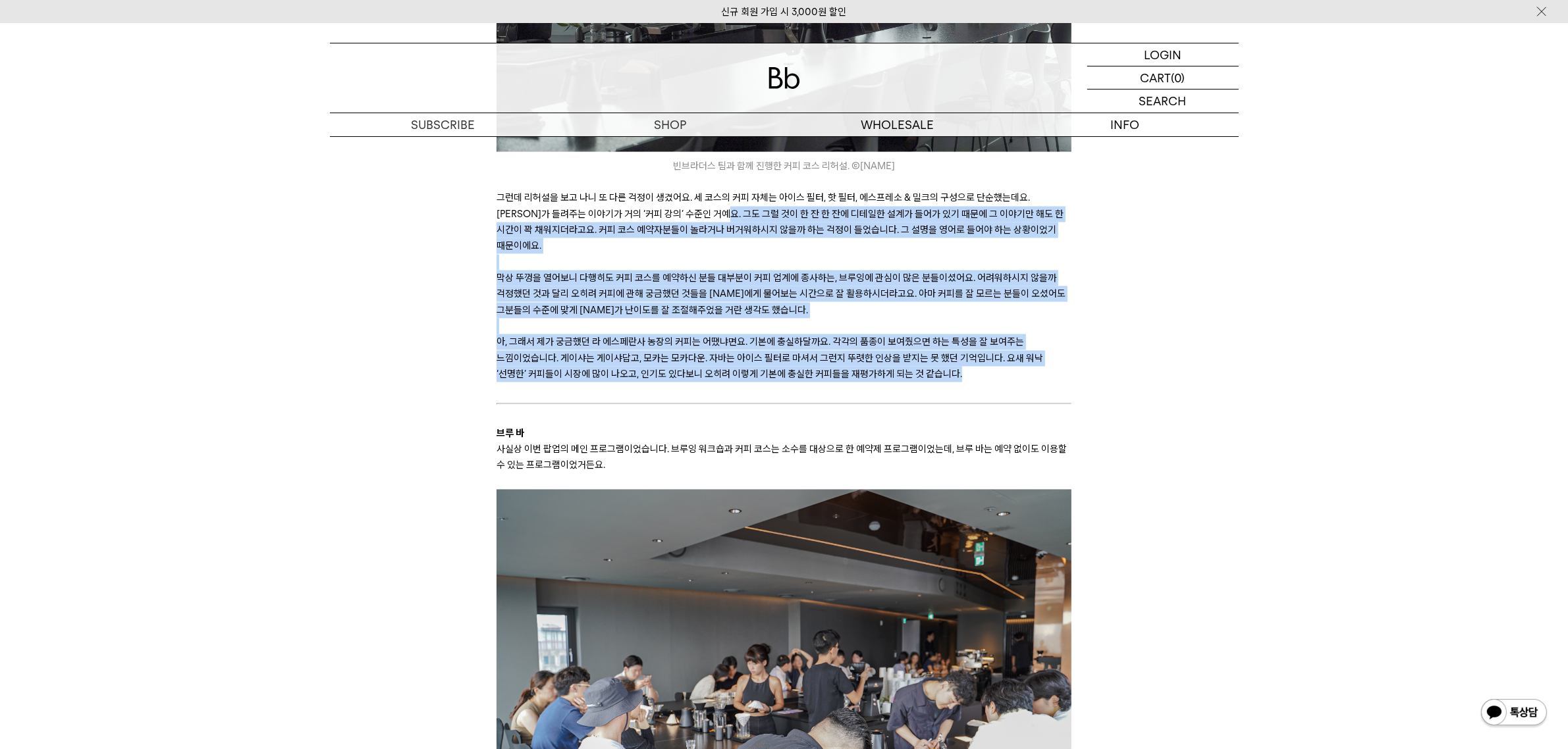 drag, startPoint x: 689, startPoint y: 201, endPoint x: 1054, endPoint y: 348, distance: 393.48952 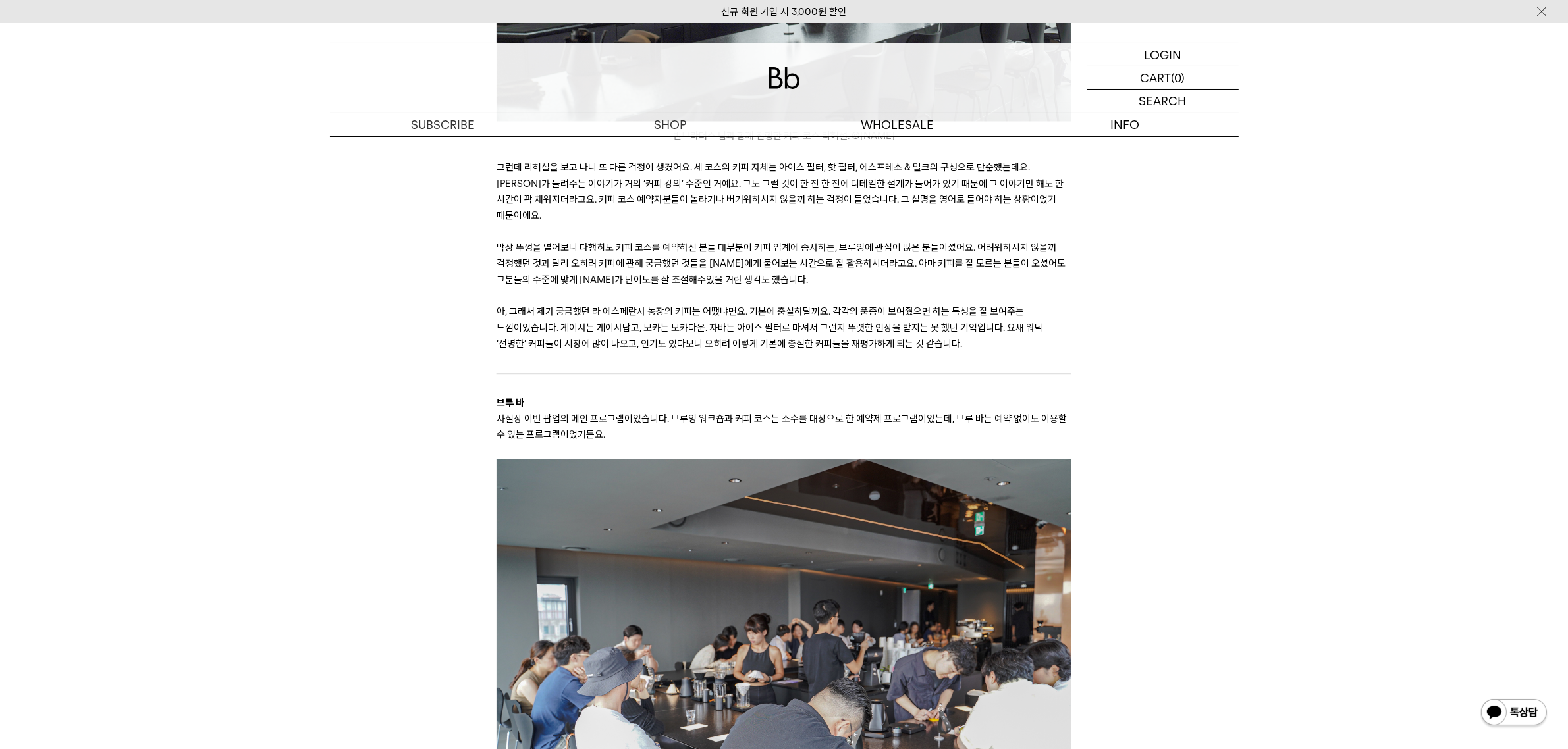 scroll, scrollTop: 3126, scrollLeft: 0, axis: vertical 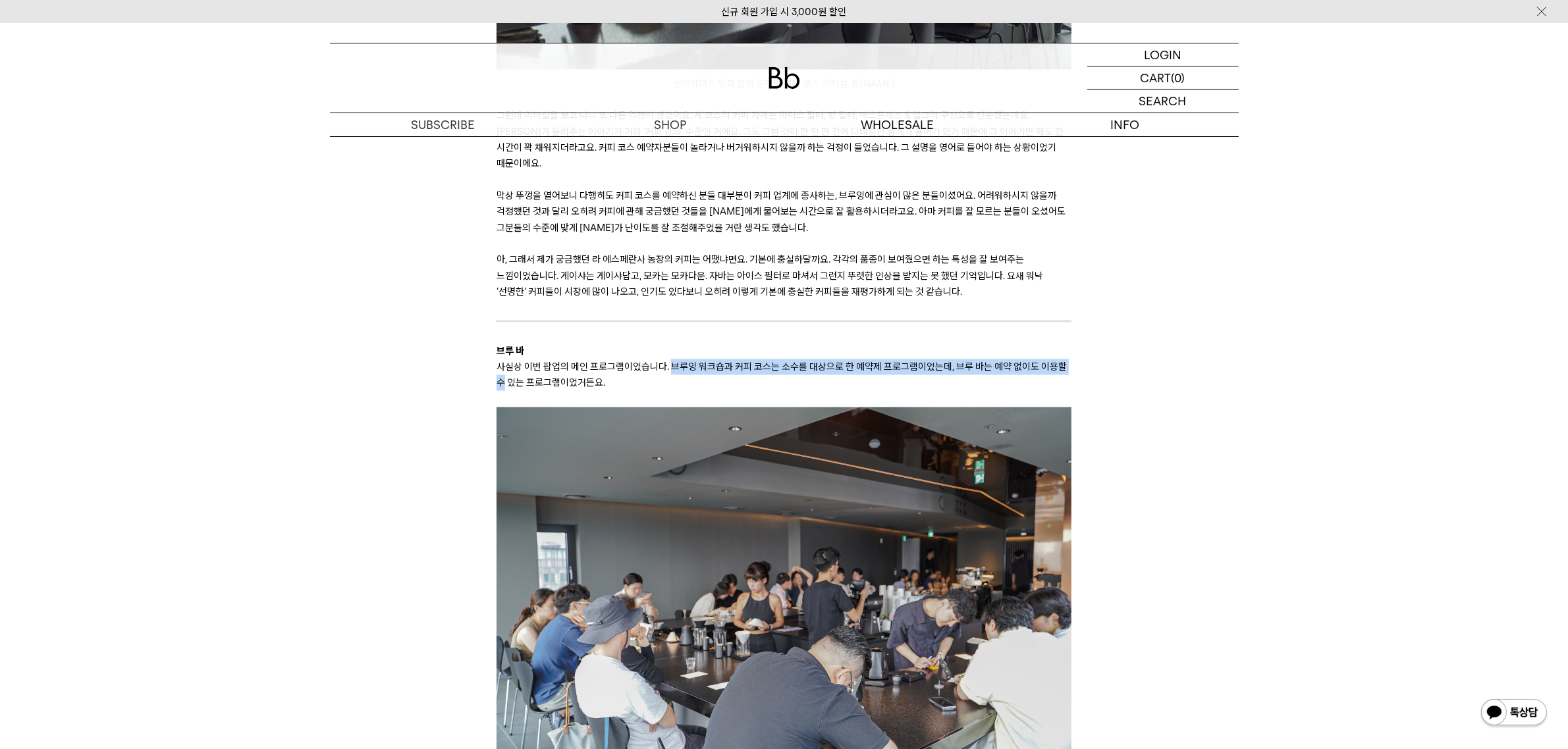 drag, startPoint x: 668, startPoint y: 340, endPoint x: 1066, endPoint y: 334, distance: 398.0452 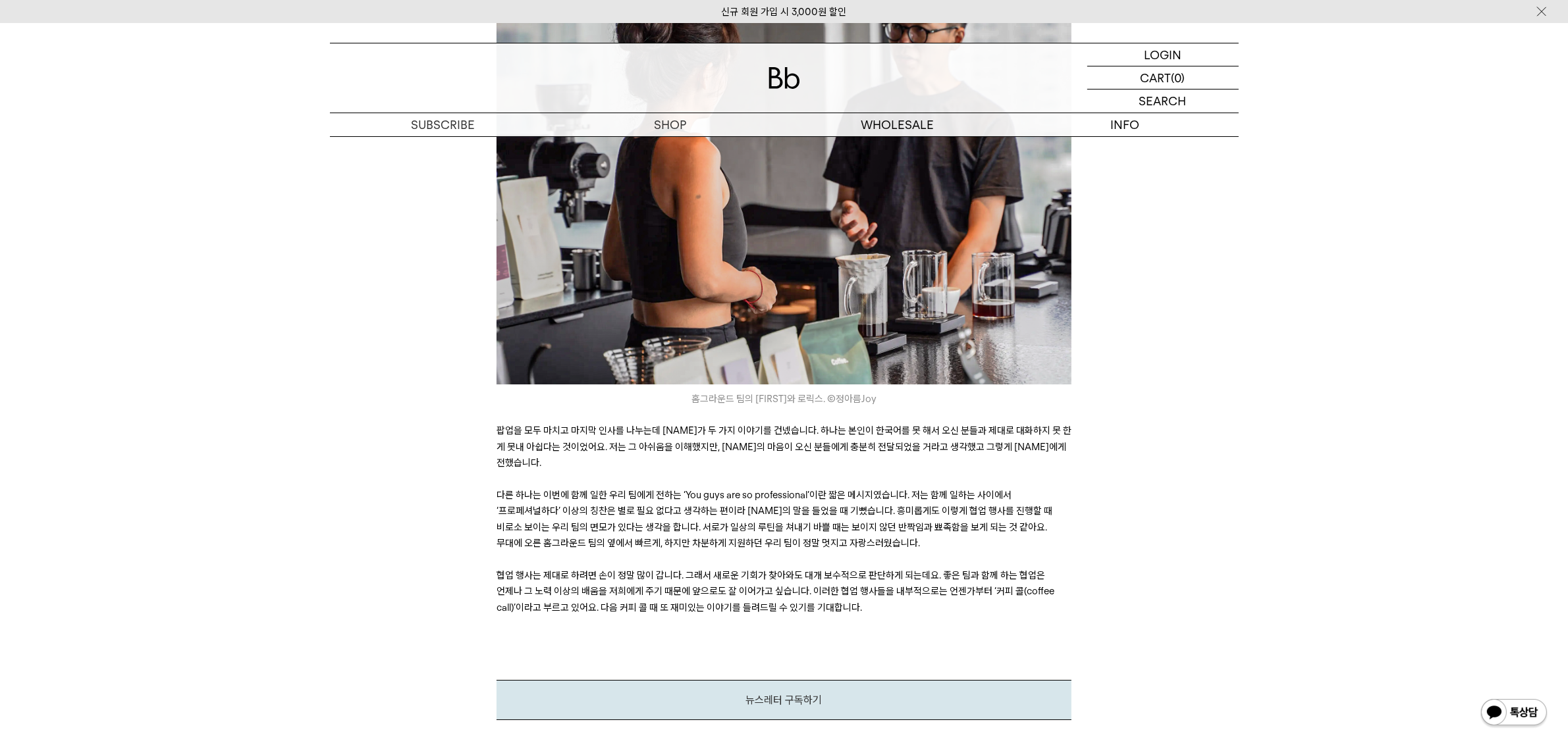 scroll, scrollTop: 6006, scrollLeft: 0, axis: vertical 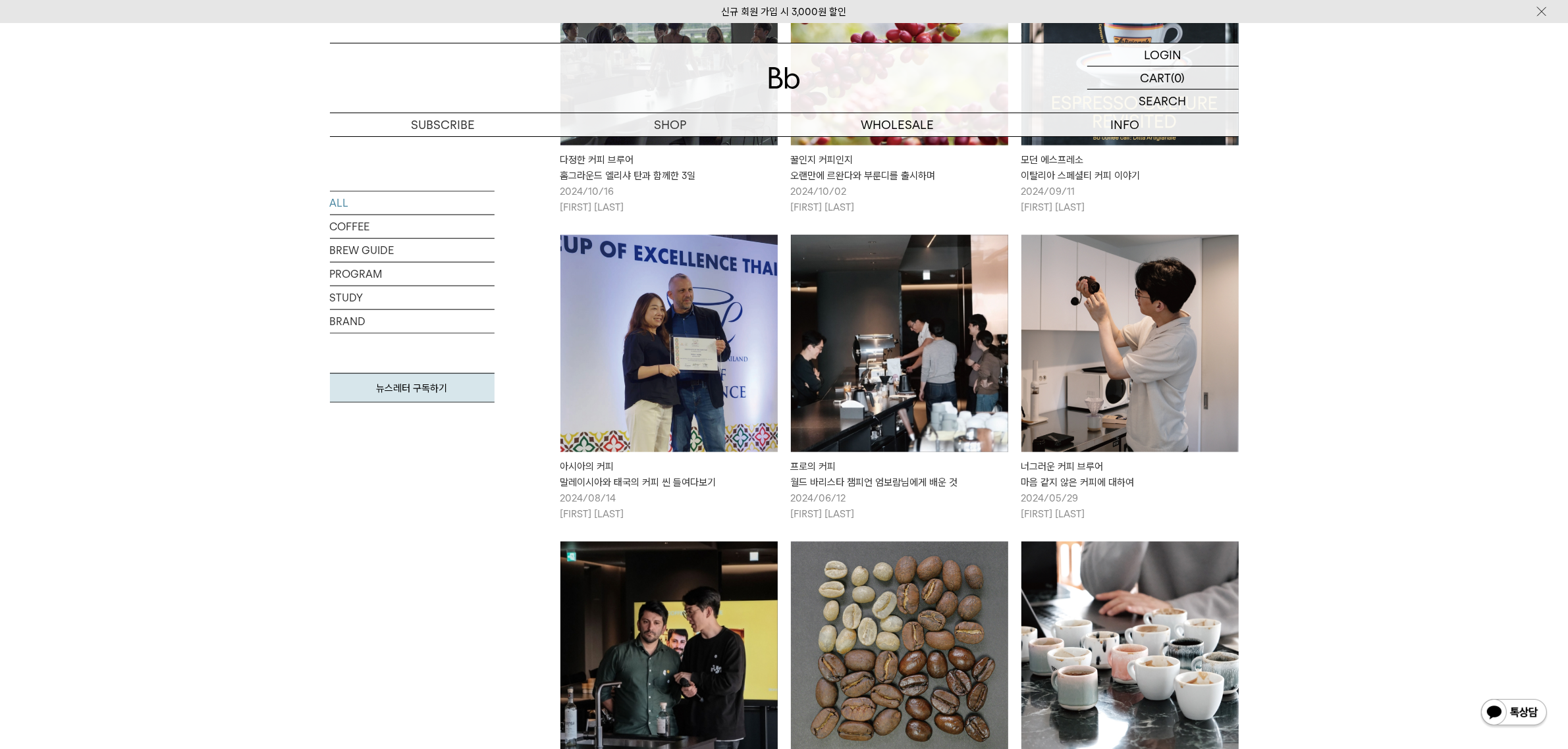 click at bounding box center [900, 344] 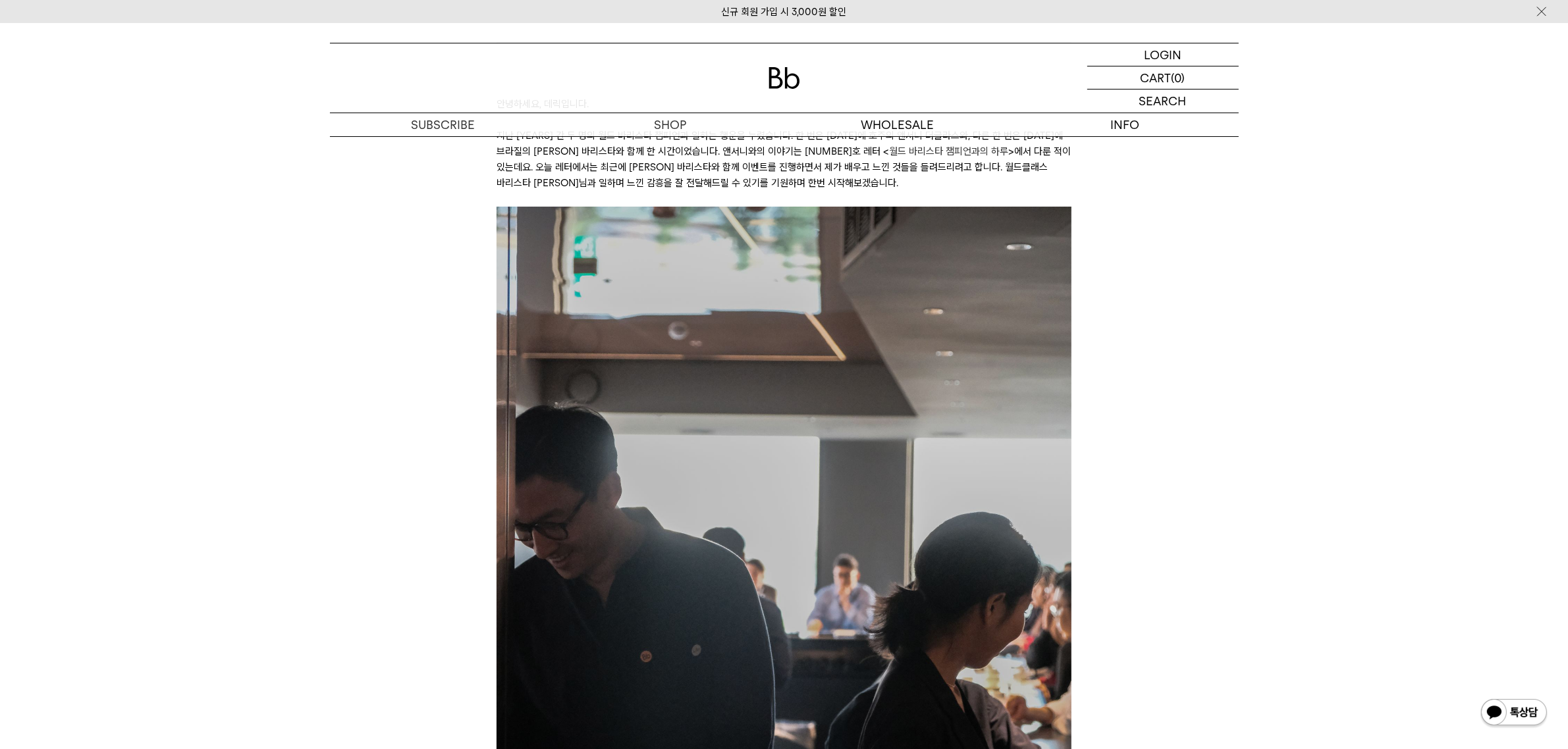 scroll, scrollTop: 0, scrollLeft: 0, axis: both 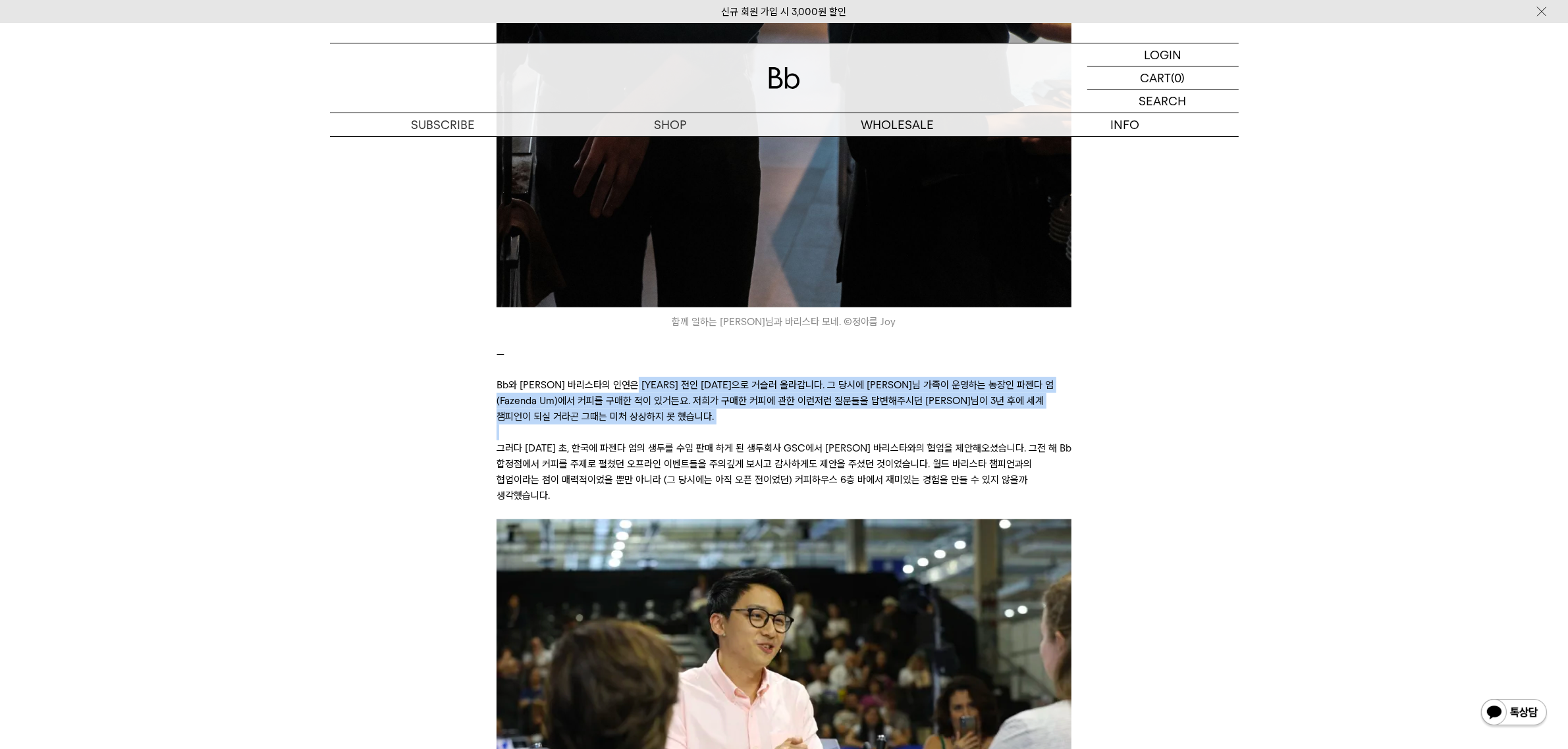 drag, startPoint x: 643, startPoint y: 383, endPoint x: 654, endPoint y: 426, distance: 44.38468 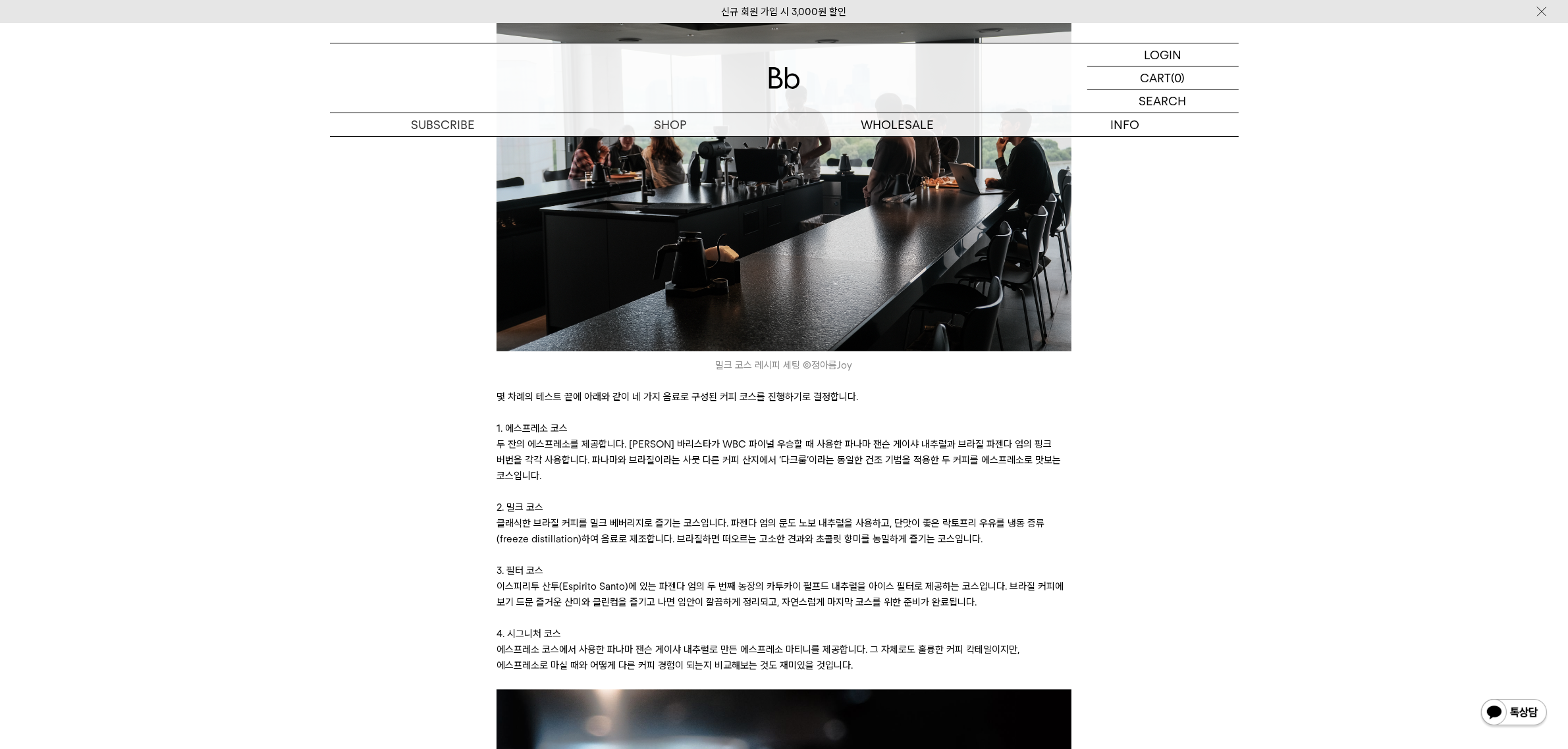 scroll, scrollTop: 3291, scrollLeft: 0, axis: vertical 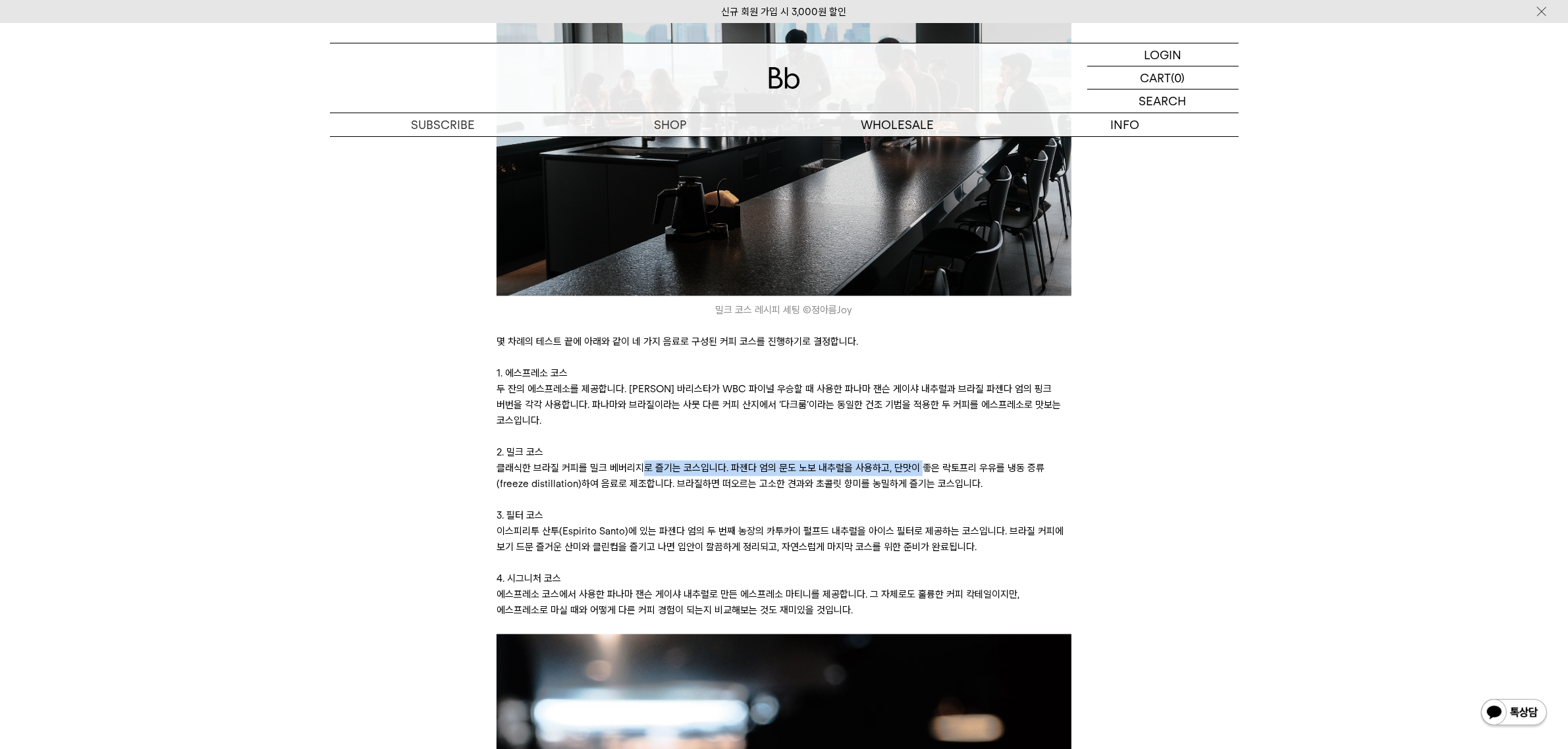 drag, startPoint x: 643, startPoint y: 428, endPoint x: 919, endPoint y: 425, distance: 276.0163 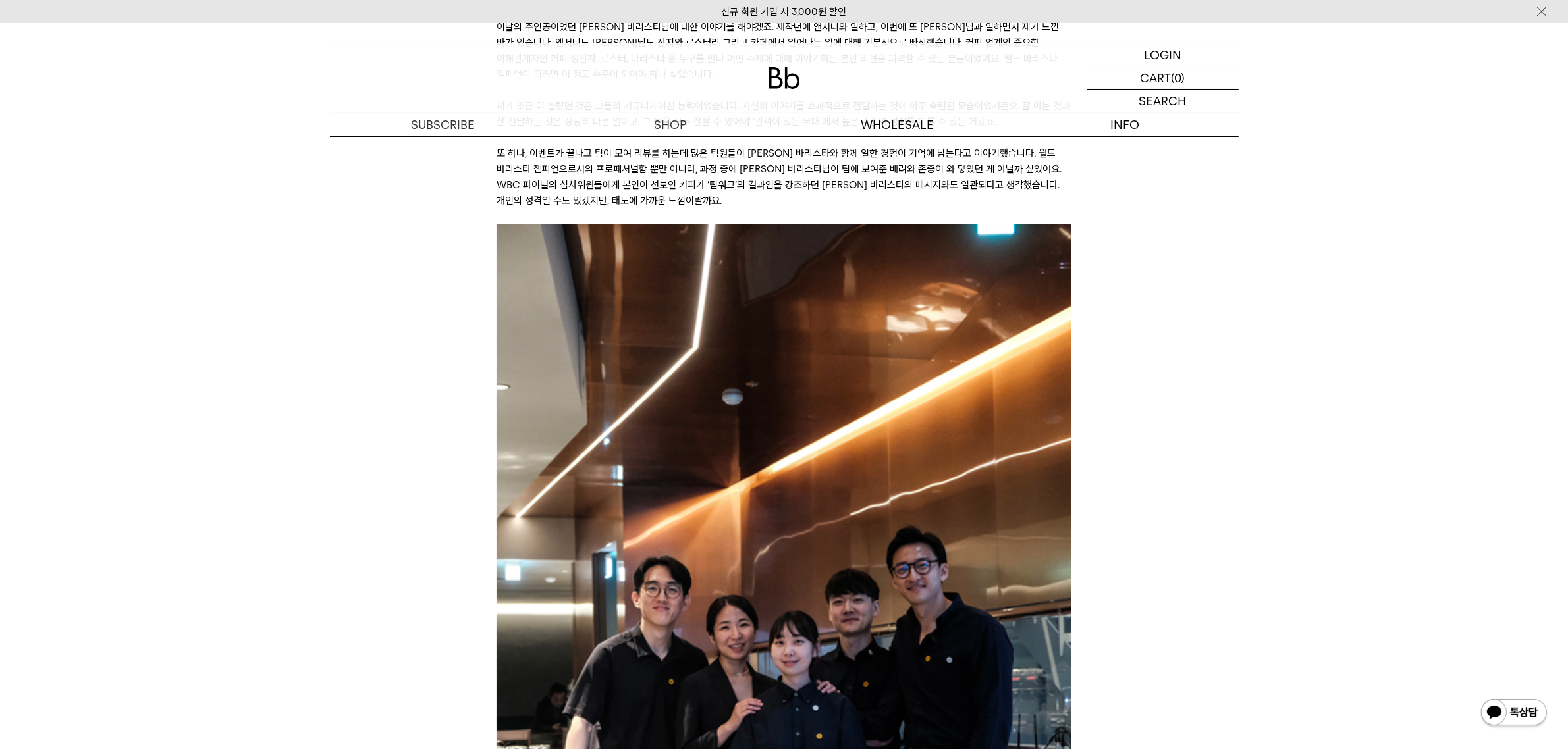 scroll, scrollTop: 6582, scrollLeft: 0, axis: vertical 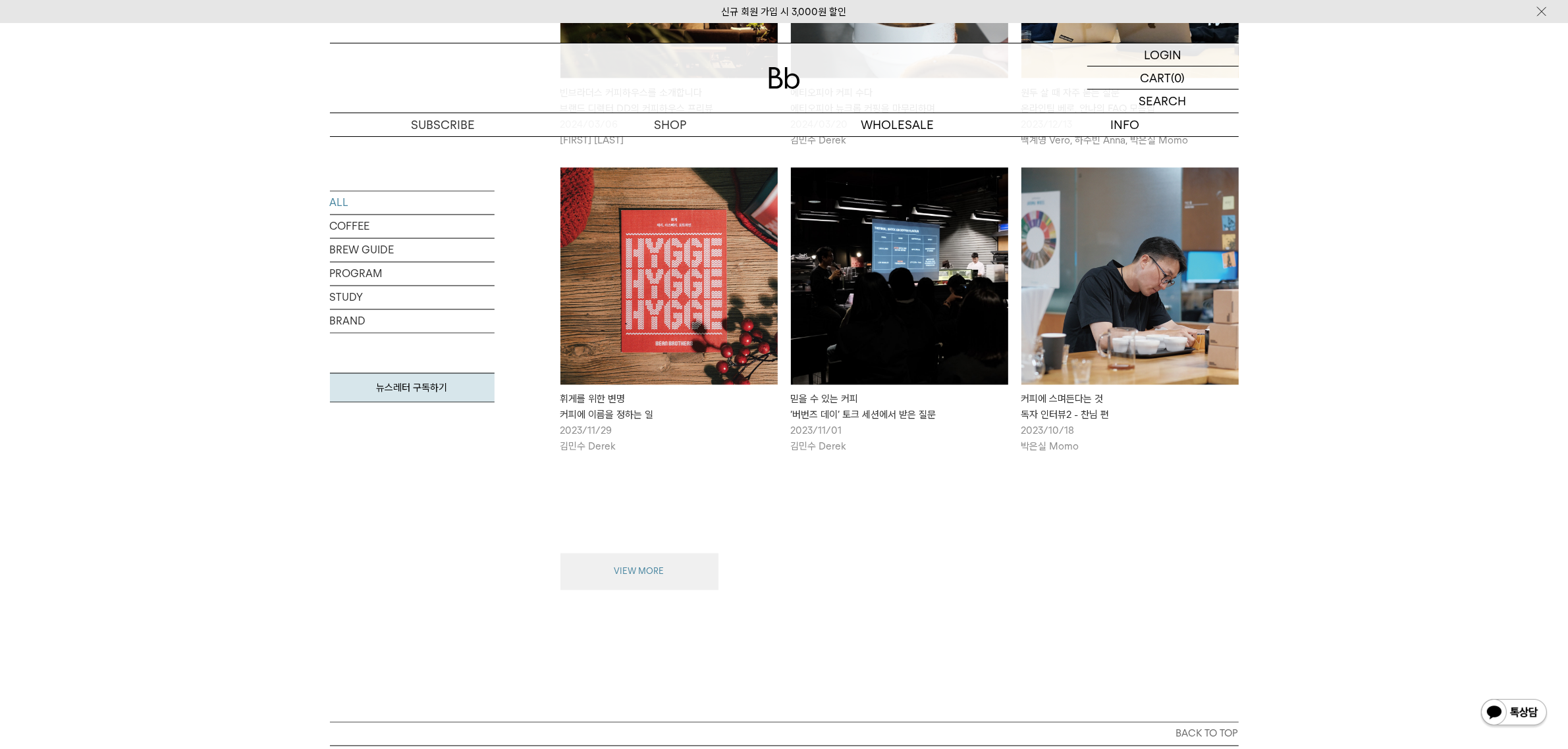 click on "VIEW MORE" at bounding box center (639, 572) 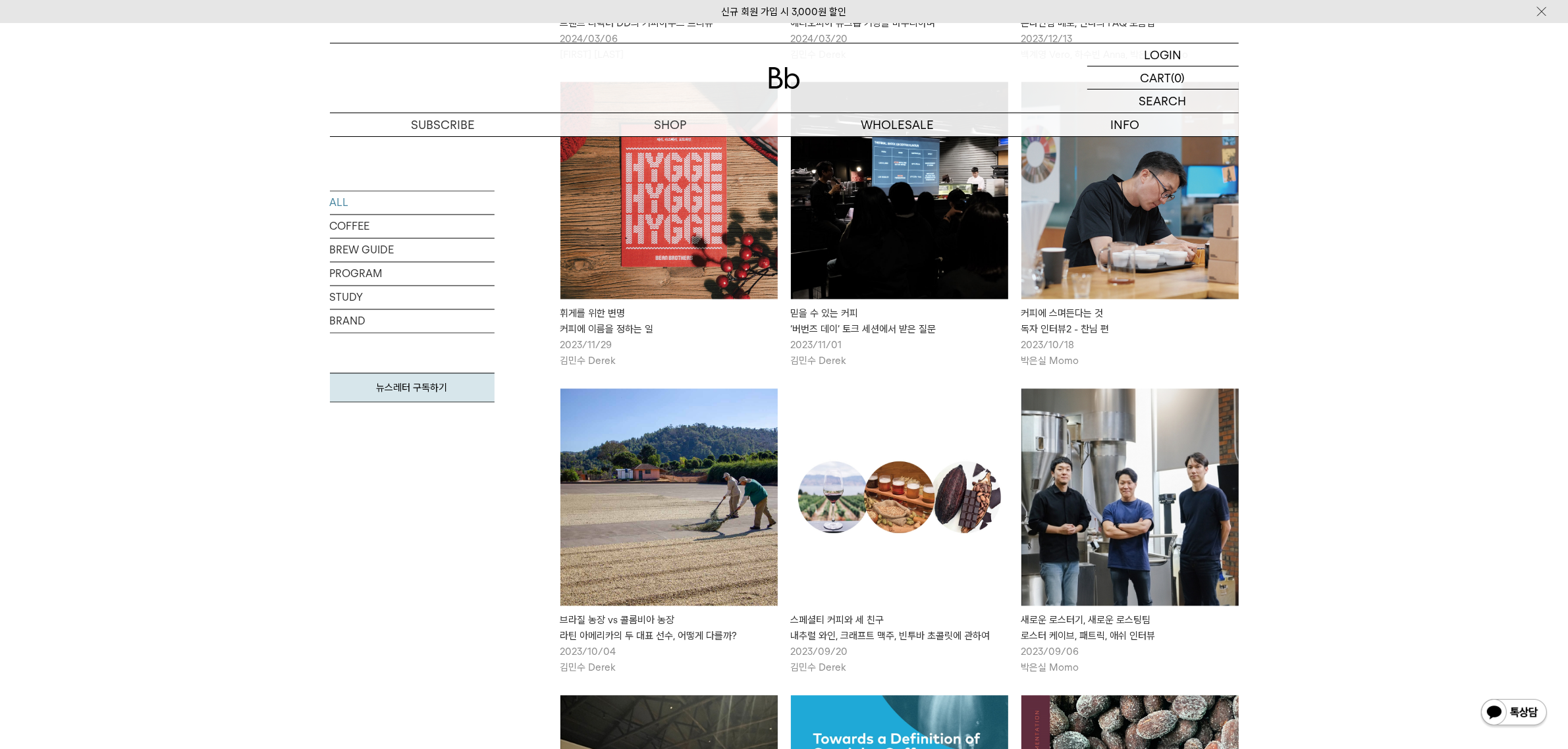 scroll, scrollTop: 3284, scrollLeft: 0, axis: vertical 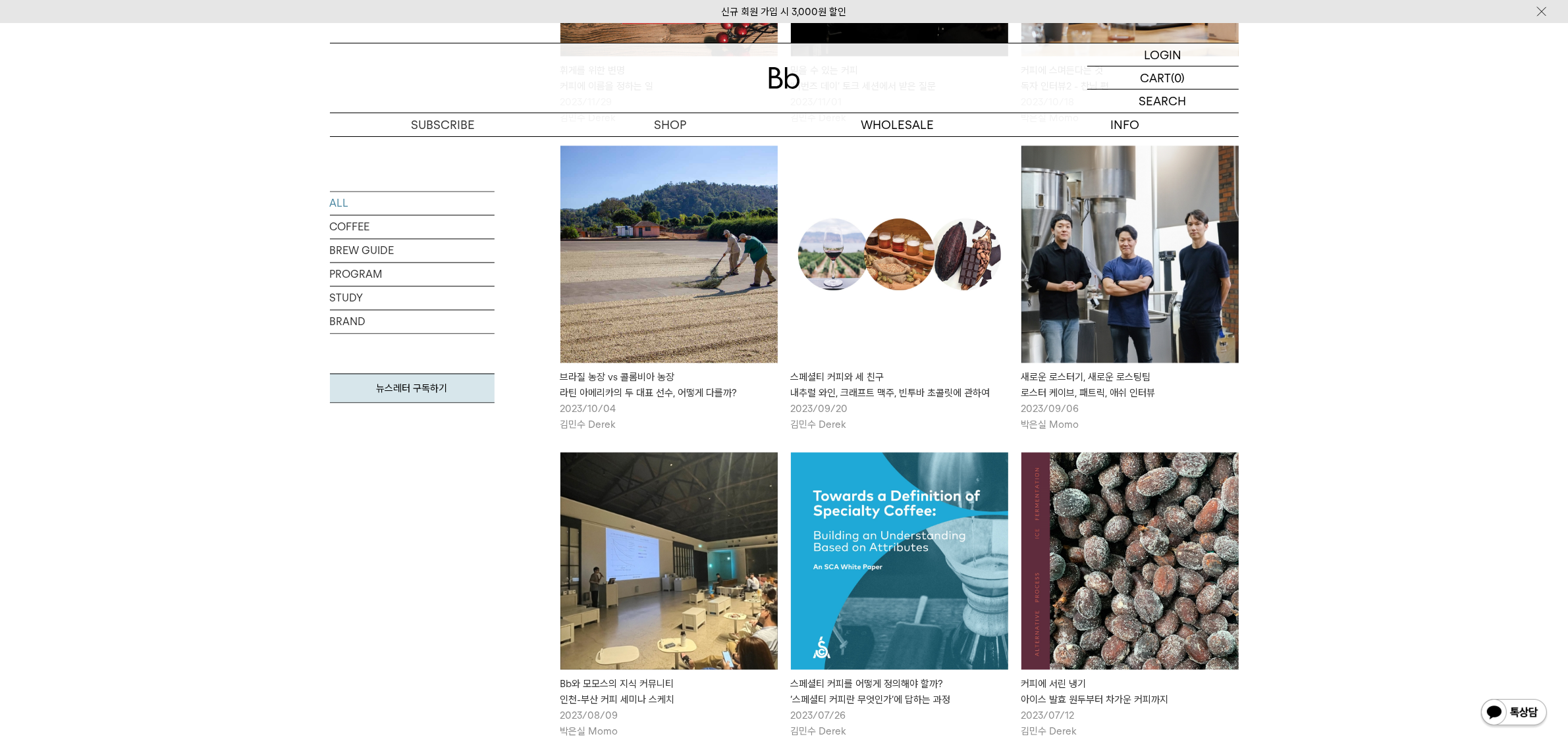 click at bounding box center (1130, 254) 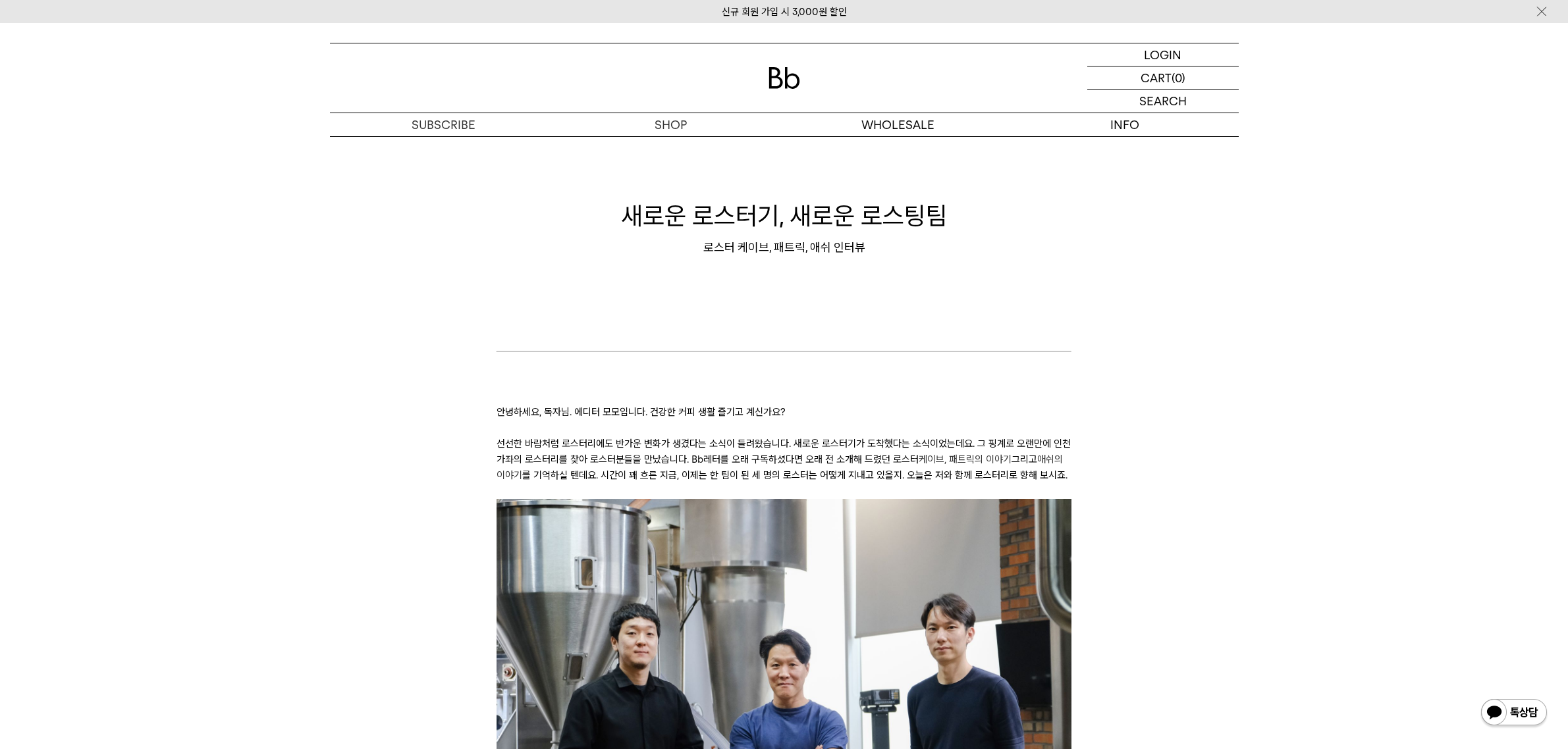 scroll, scrollTop: 57, scrollLeft: 0, axis: vertical 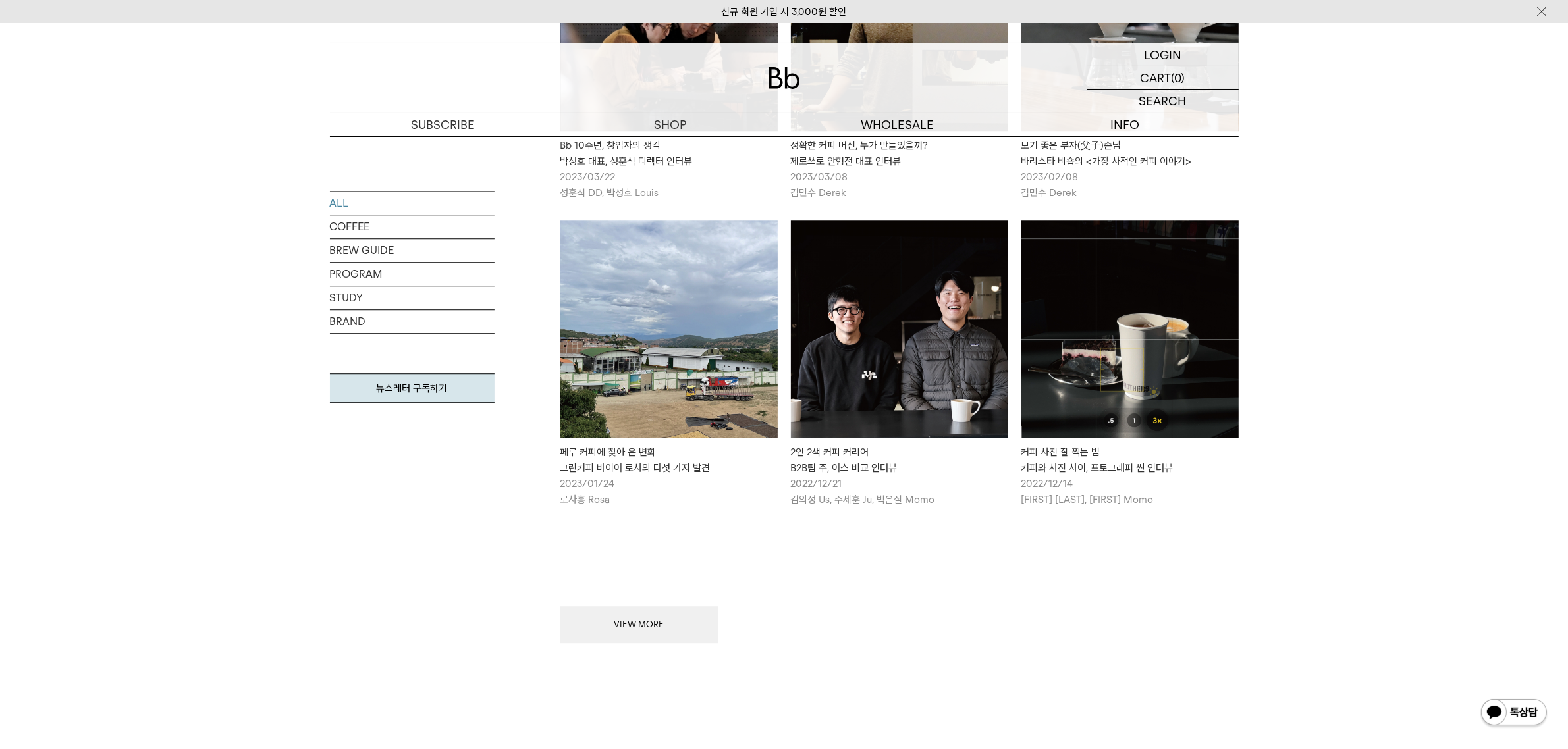 click at bounding box center [900, 329] 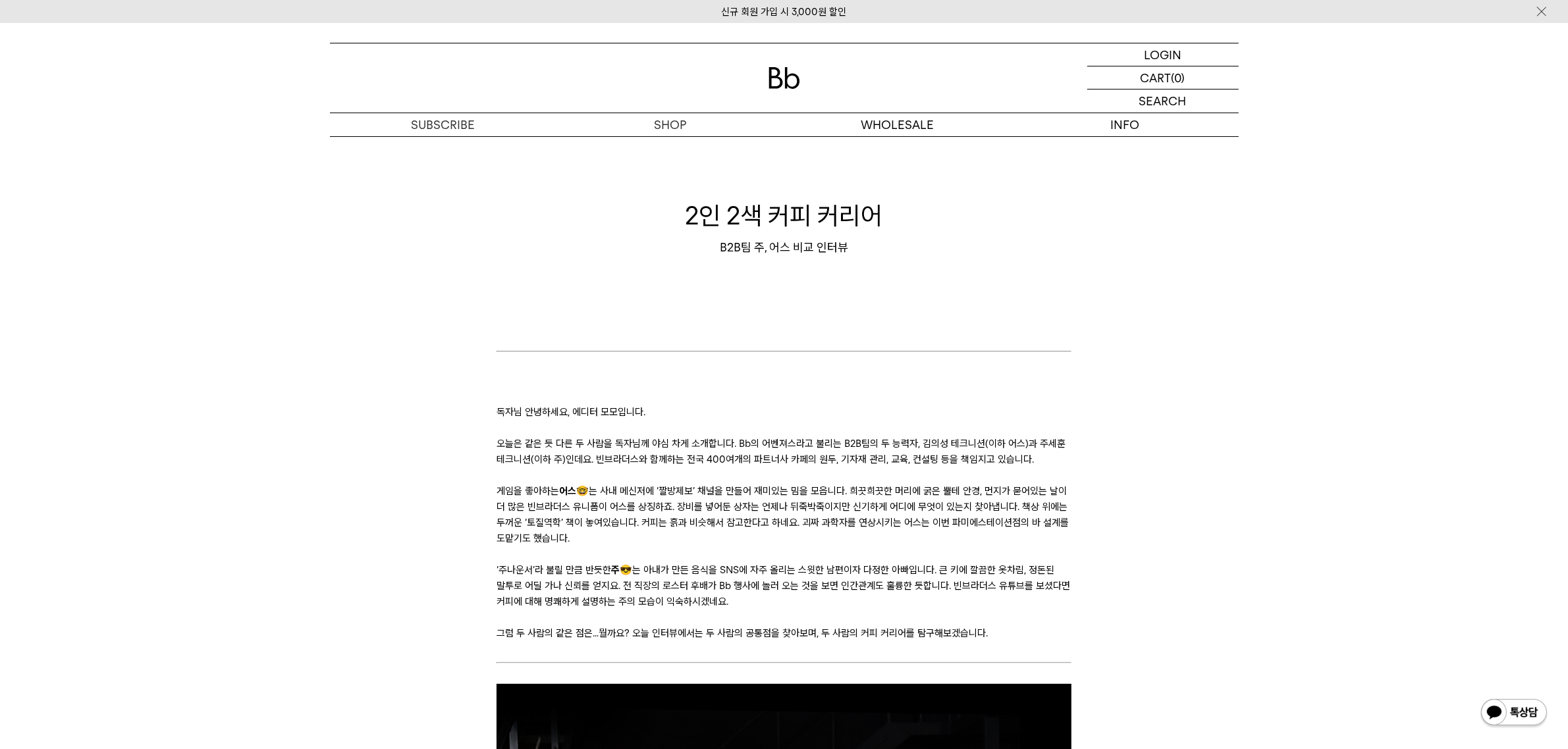 scroll, scrollTop: 0, scrollLeft: 0, axis: both 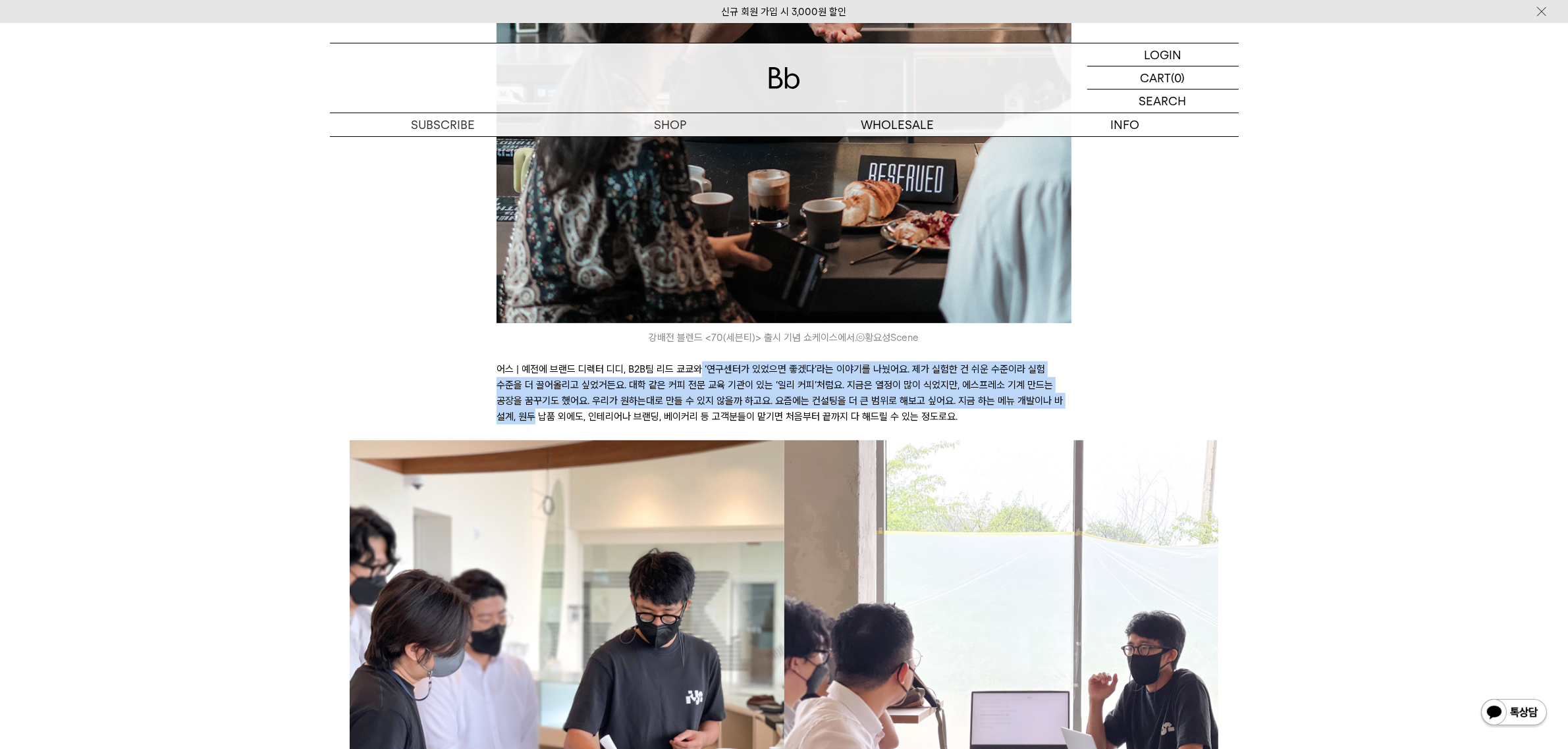 drag, startPoint x: 697, startPoint y: 367, endPoint x: 1066, endPoint y: 400, distance: 370.4727 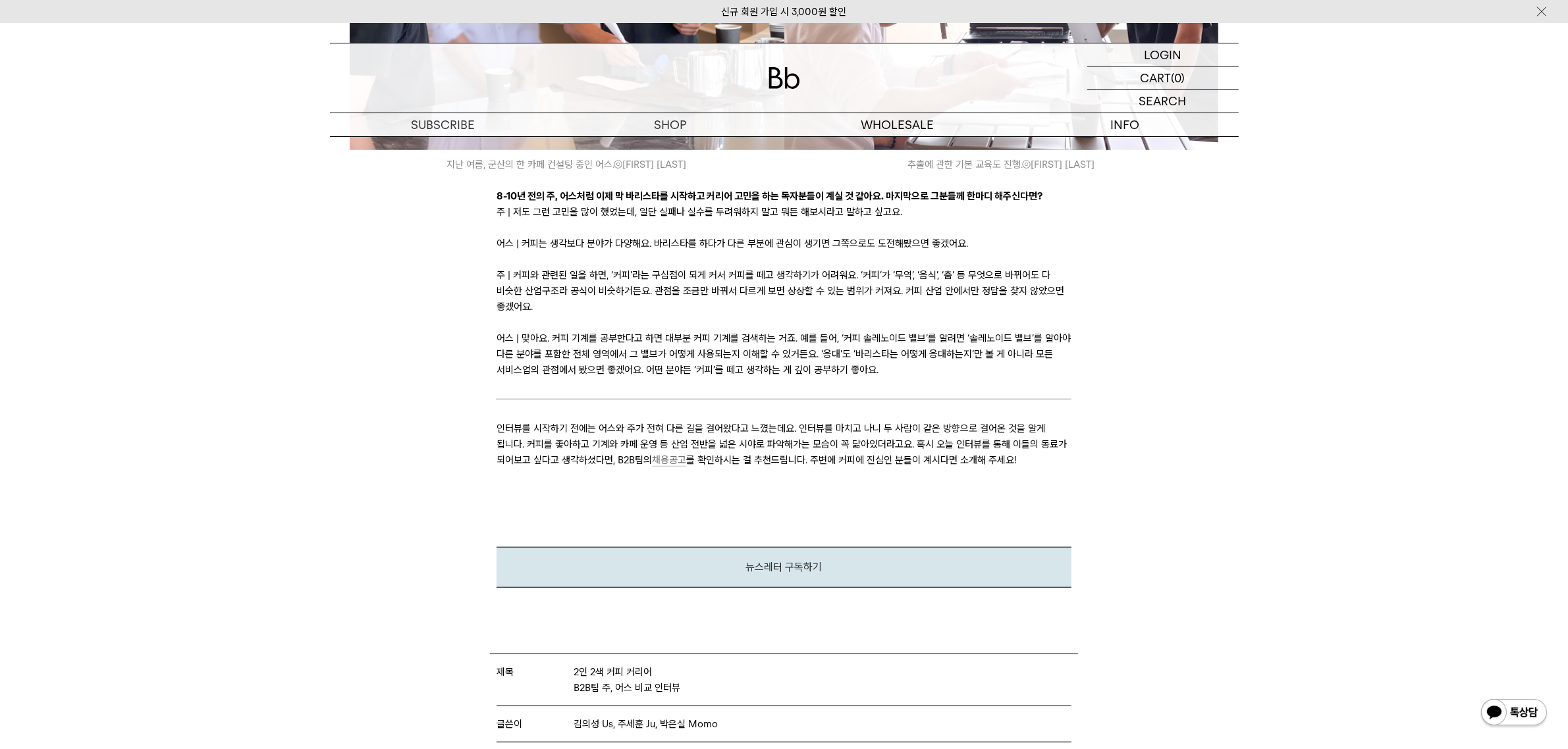 scroll, scrollTop: 7949, scrollLeft: 0, axis: vertical 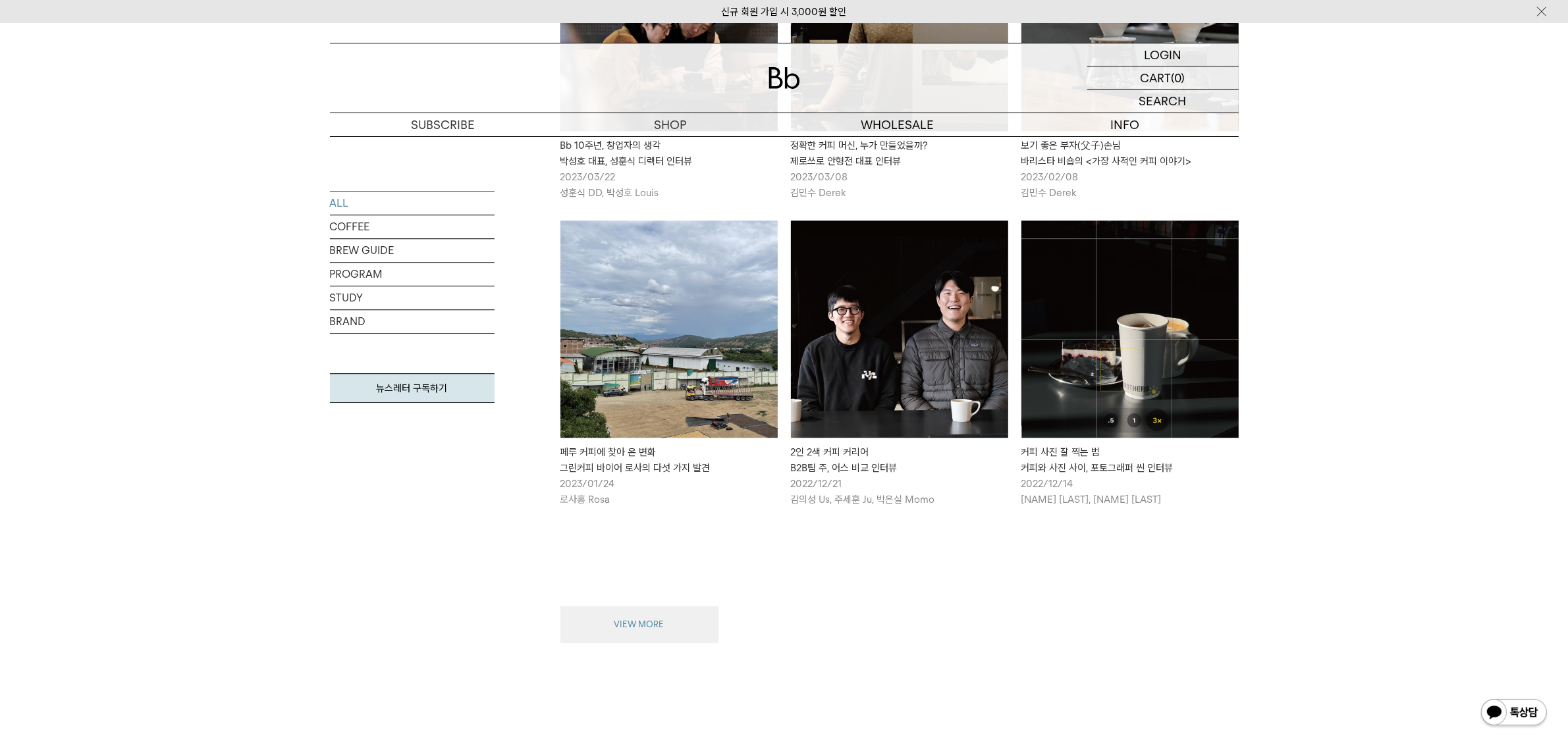 click on "VIEW MORE" at bounding box center (639, 625) 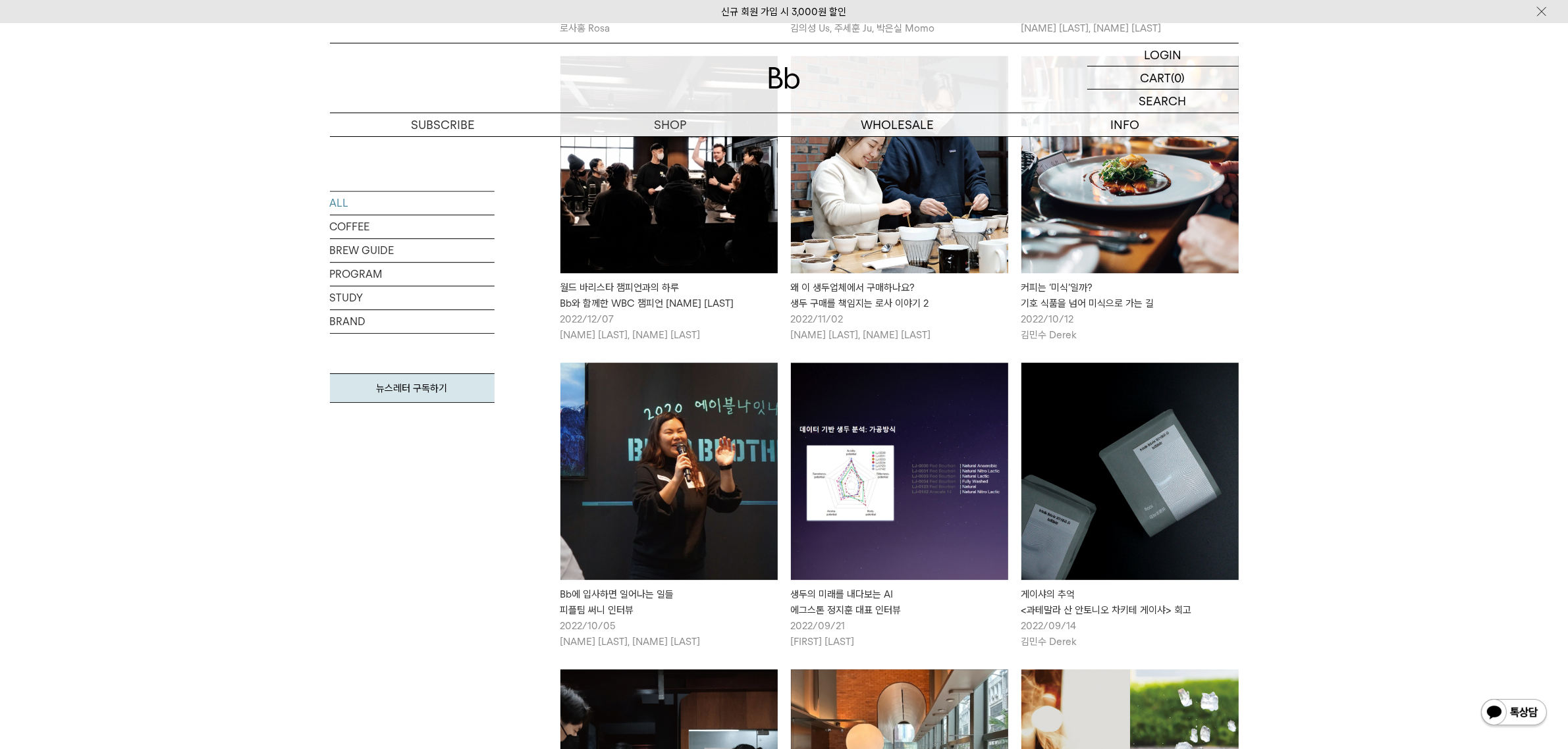 scroll, scrollTop: 4930, scrollLeft: 0, axis: vertical 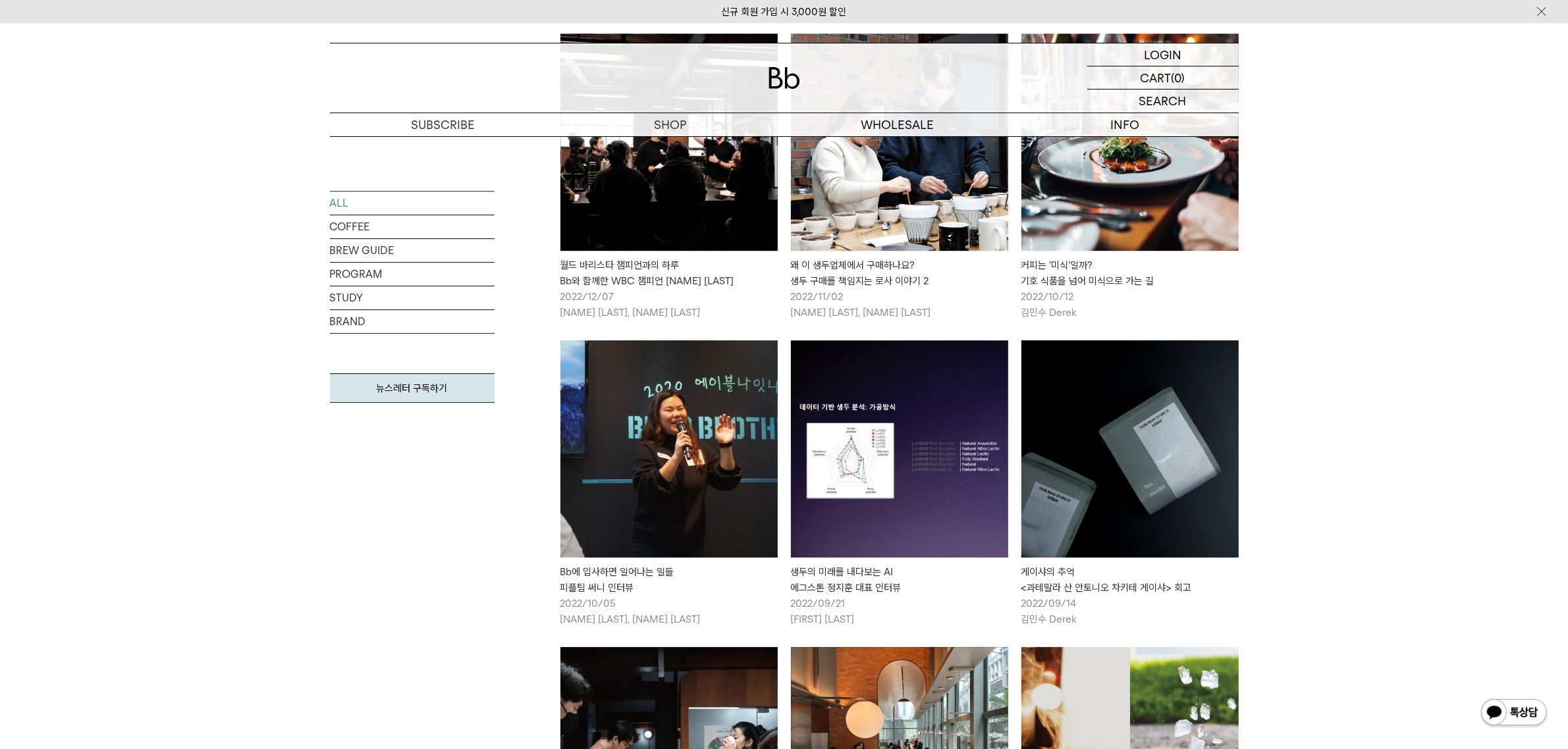 click at bounding box center [669, 449] 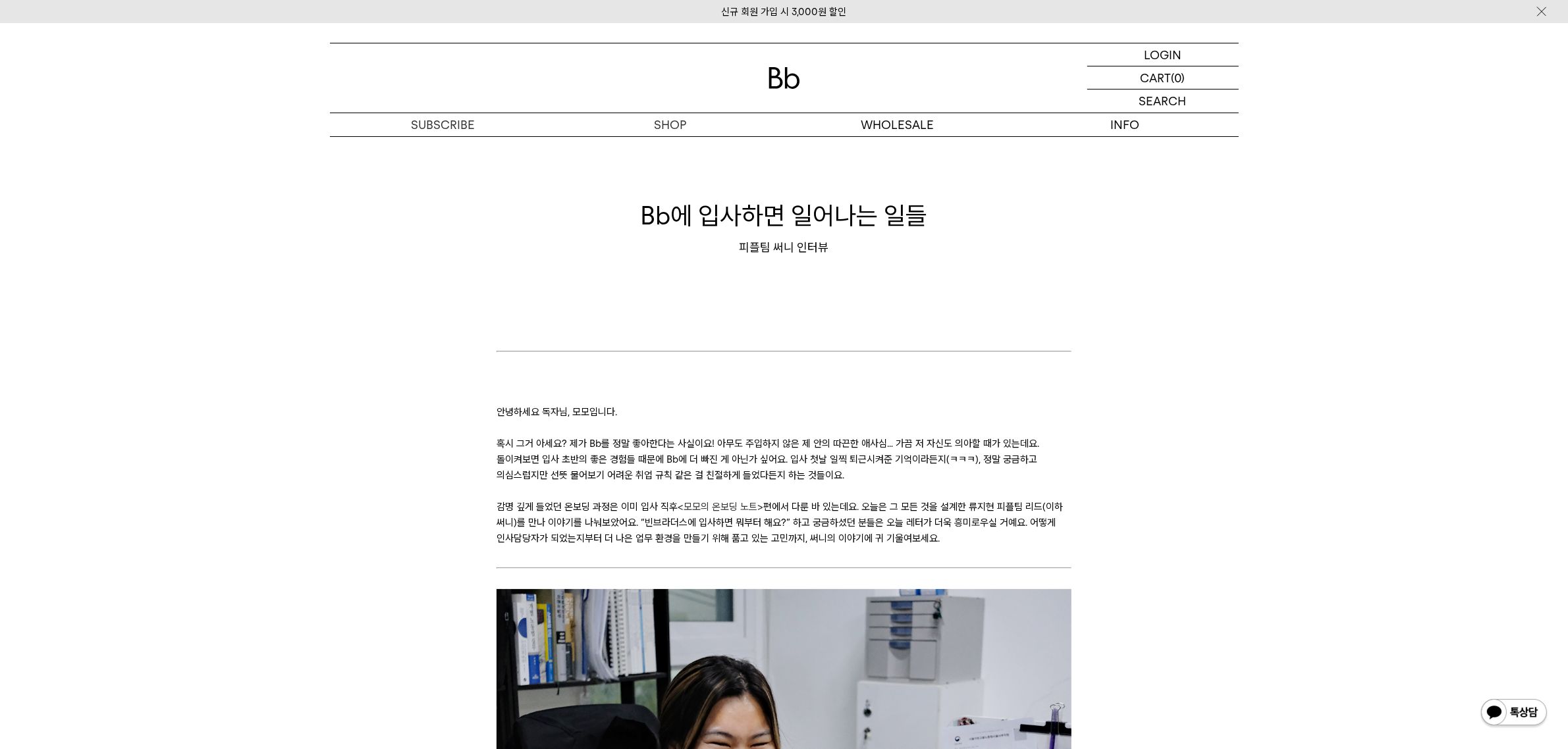 scroll, scrollTop: 0, scrollLeft: 0, axis: both 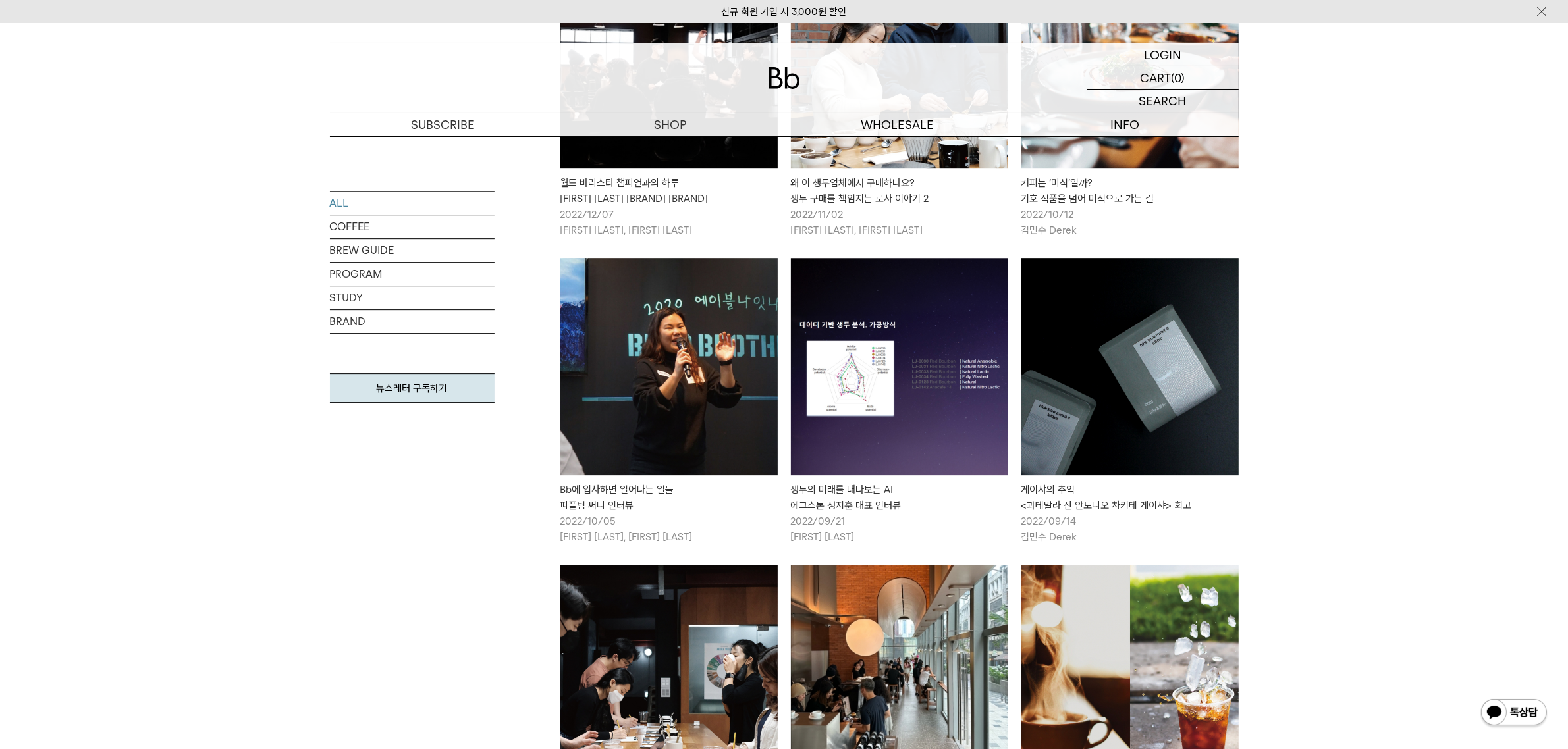 click at bounding box center [900, 367] 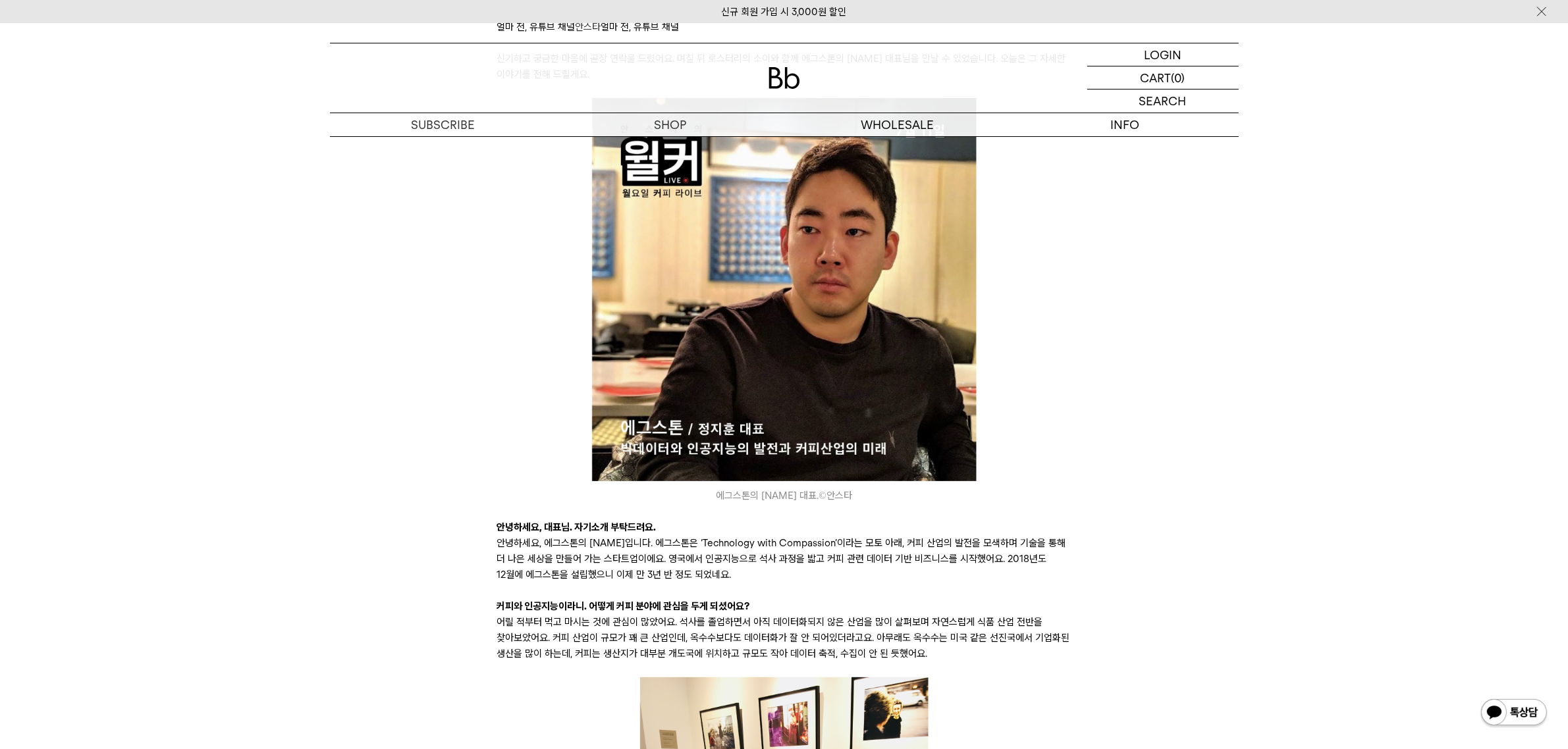 scroll, scrollTop: 0, scrollLeft: 0, axis: both 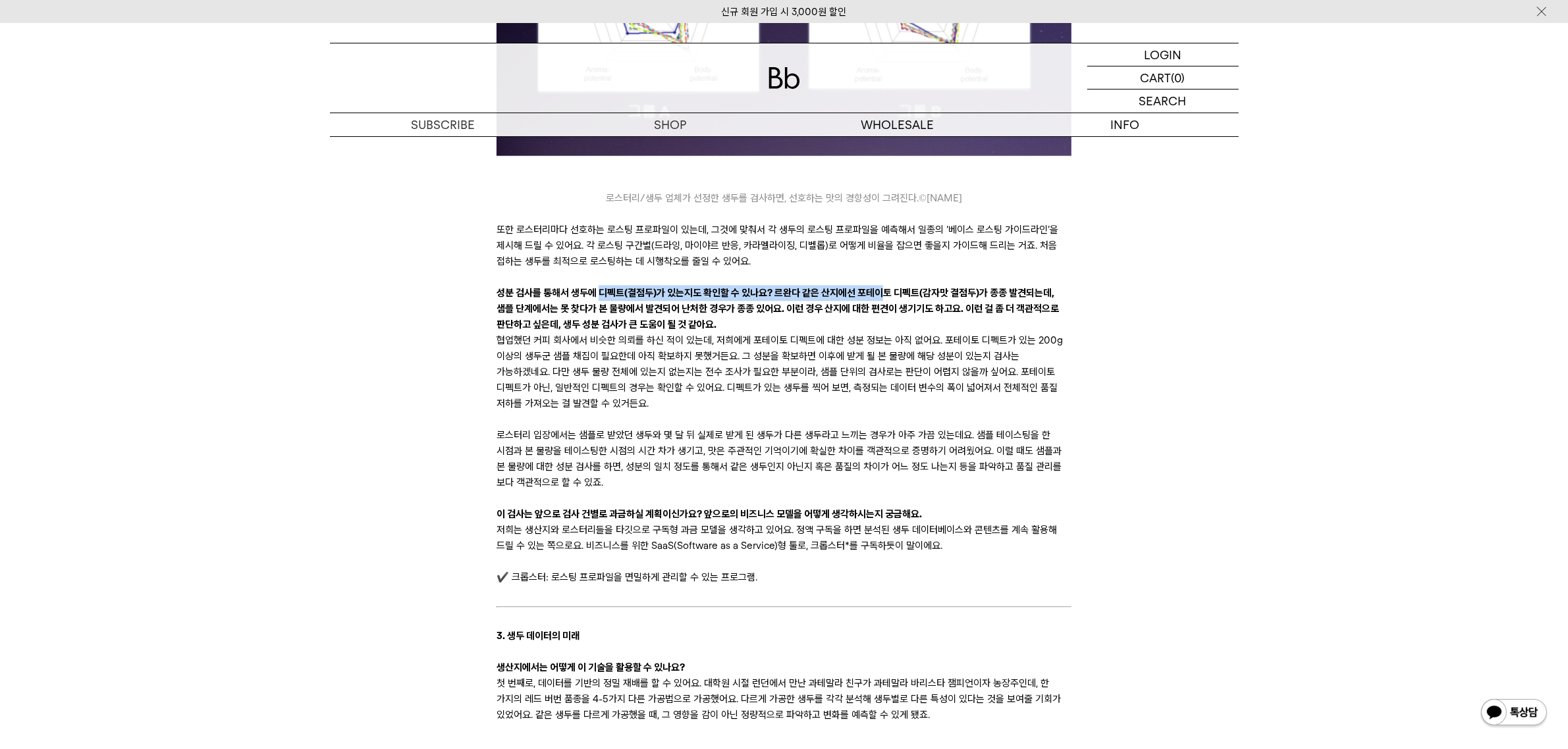drag, startPoint x: 599, startPoint y: 305, endPoint x: 883, endPoint y: 303, distance: 284.00704 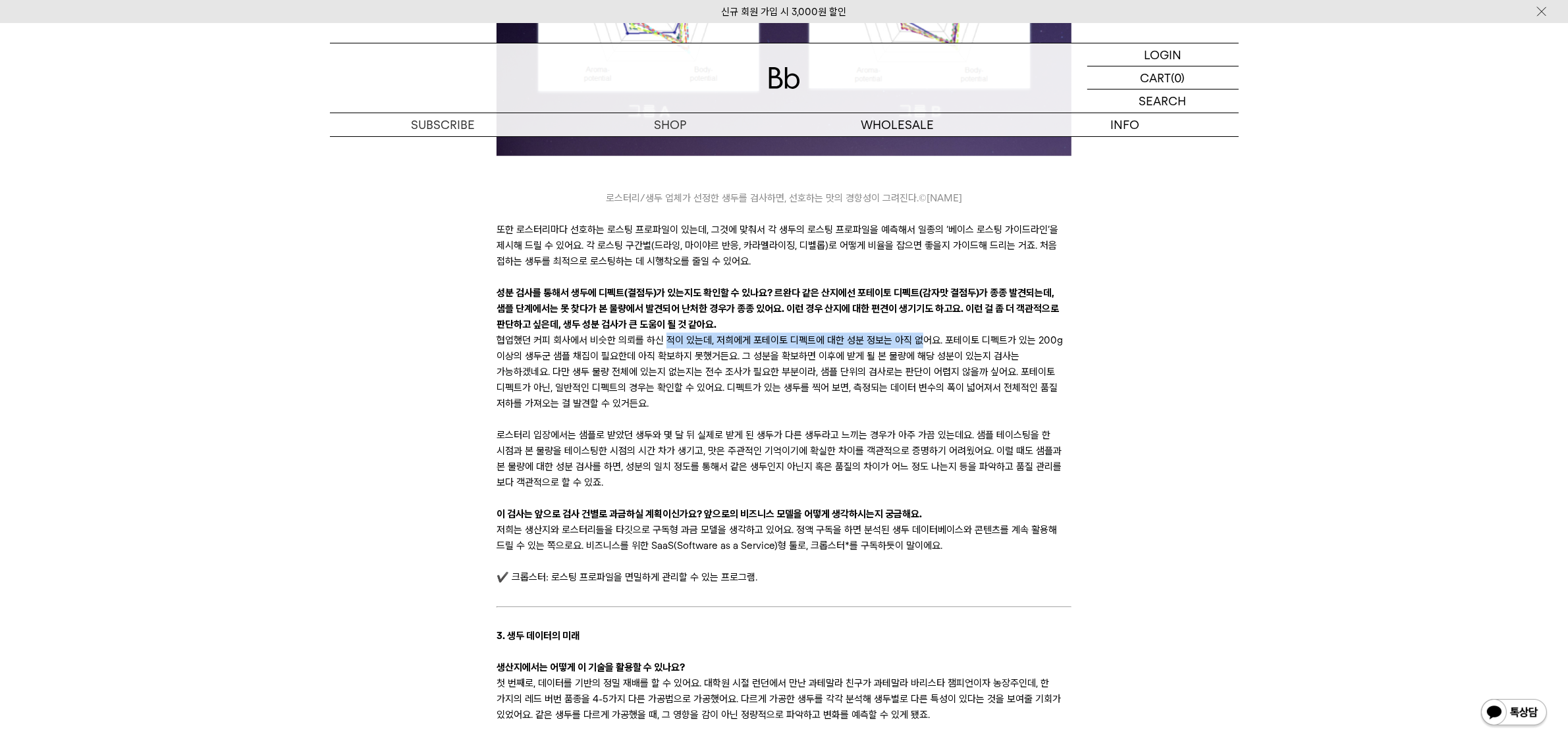 drag, startPoint x: 663, startPoint y: 354, endPoint x: 919, endPoint y: 354, distance: 256 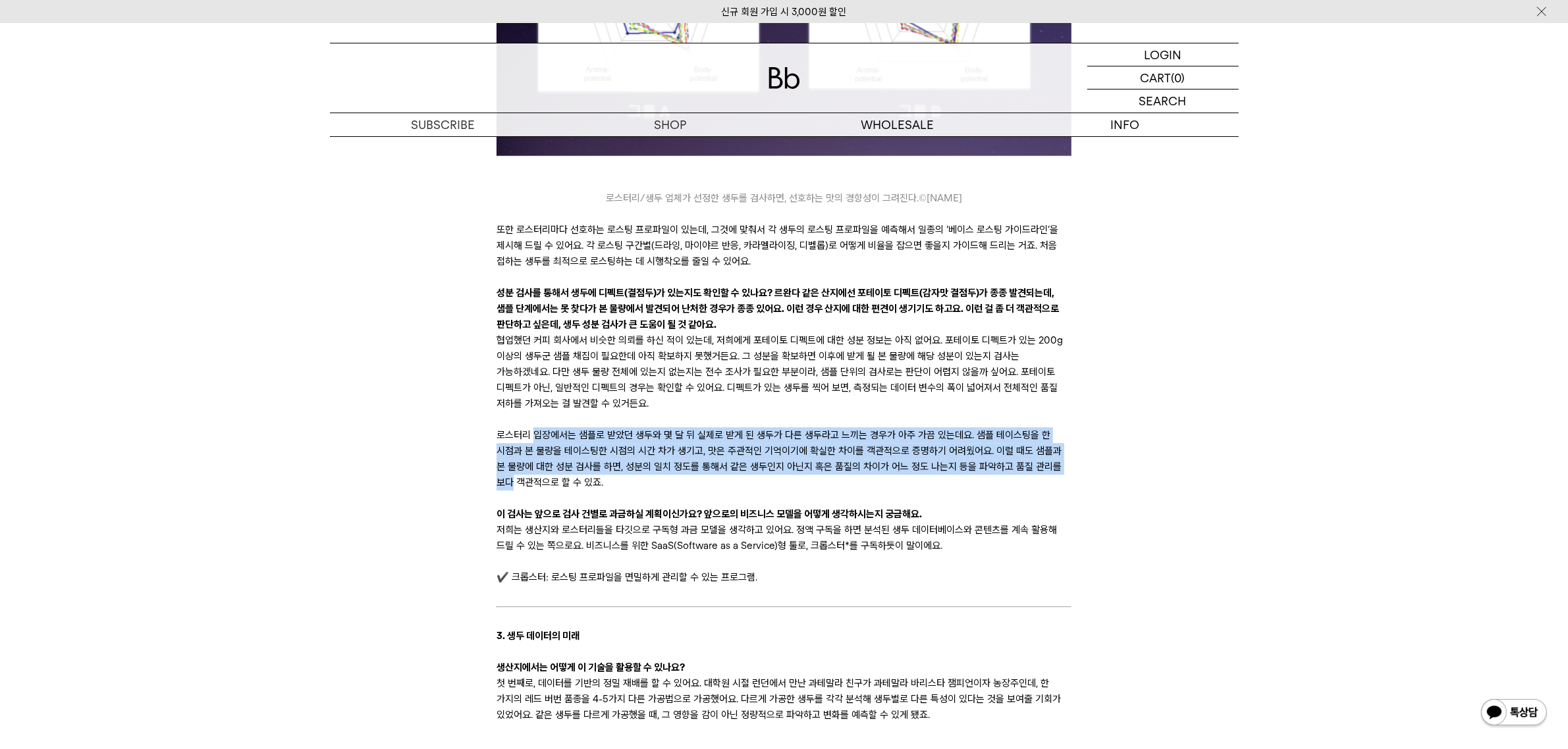 drag, startPoint x: 535, startPoint y: 451, endPoint x: 1092, endPoint y: 487, distance: 558.162 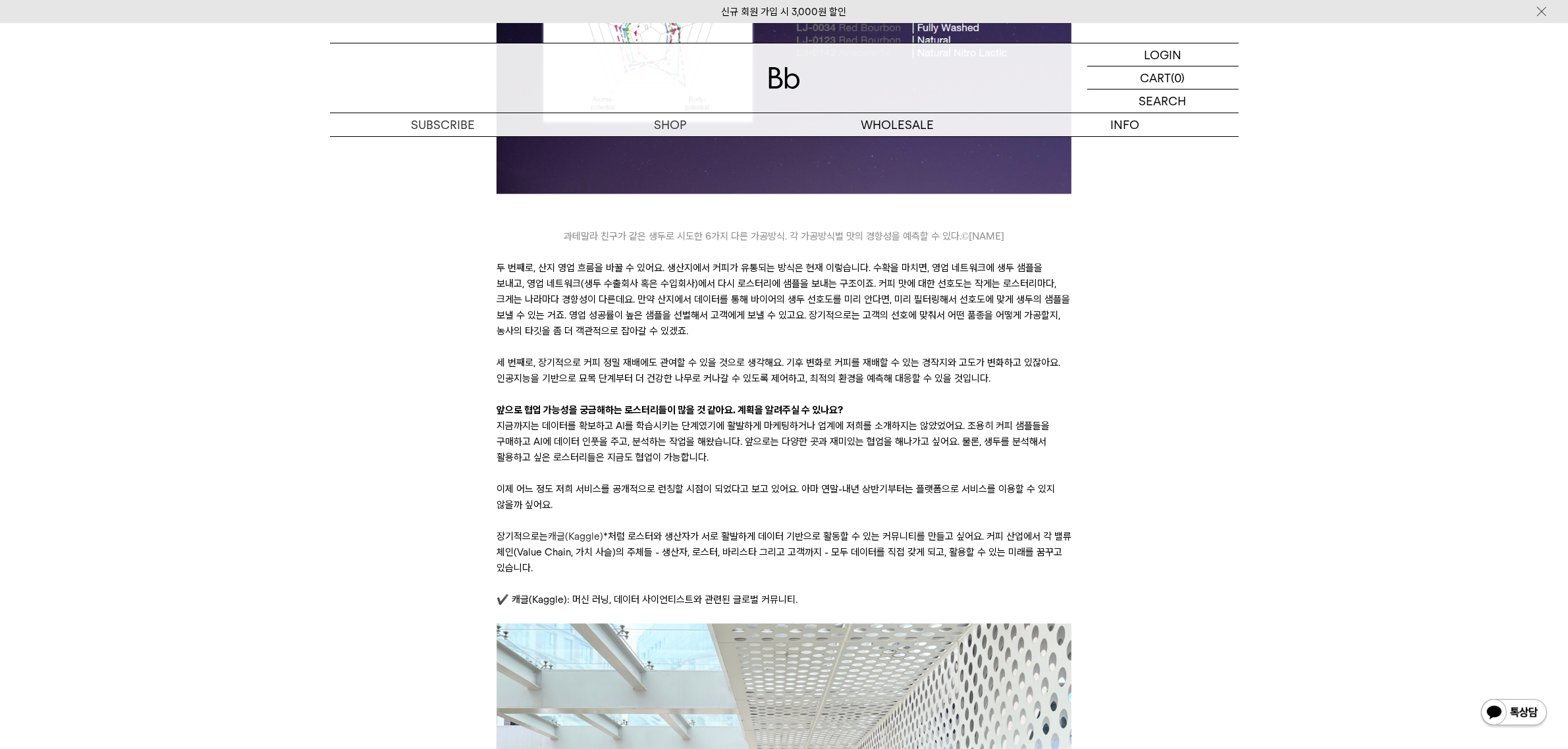 scroll, scrollTop: 4854, scrollLeft: 0, axis: vertical 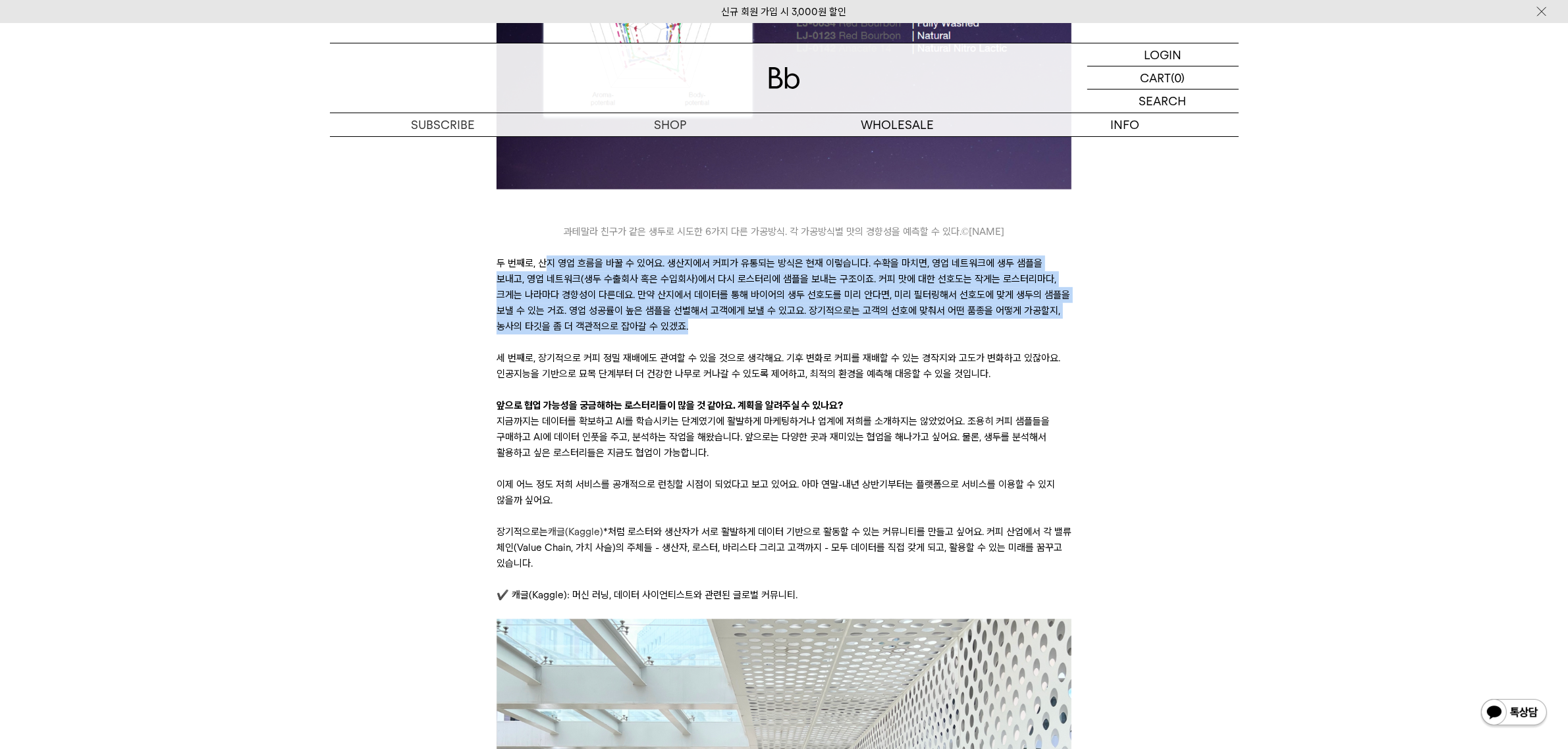 drag, startPoint x: 543, startPoint y: 275, endPoint x: 1074, endPoint y: 340, distance: 534.964 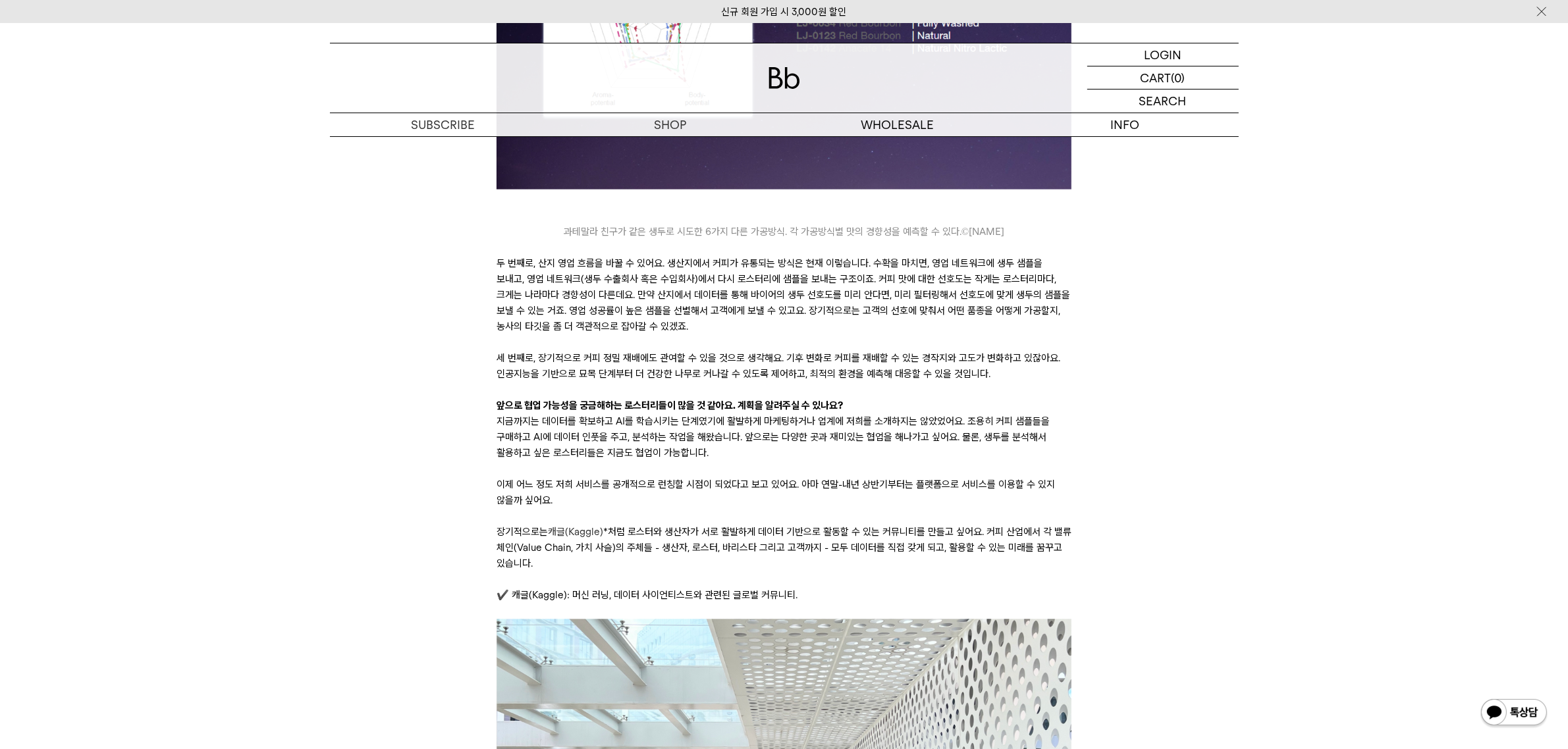 click on "안녕하세요, 독자님. 마케팅팀의 쿄쿄입니다.
얼마 전, 유튜브 채널  안스타 의 월커(월요일 커피 라이브)를 보다가 충격적인 내용을 접했어요. 에그스톤의 정지훈 대표님이 나오셨는데요. 소량의 생두를 가지고 10분 정도 간단하게 성분 검사를 하면, 생두가 로스팅 후 어떠한 맛일지 예측할 수 있다는 거예요!
신기하고 궁금한 마음에 곧장 연락을 드렸어요. 며칠 뒤 로스터리의 소이와 함께 에그스톤의 정지훈 대표님을 만날 수 있었습니다. 오늘은 그 자세한 이야기를 전해 드릴게요. 에그스톤의 정지훈 대표.  © 안스타 안녕하세요, 대표님. 자기소개 부탁드려요. 커피와 인공지능이라니. 어떻게 커피 분야에 관심을 두게 되셨어요?
영국의 한 카페에서. 인공지능 프로젝트에 집중한 정지훈 대표.  © 정지훈
©" at bounding box center (784, -1460) 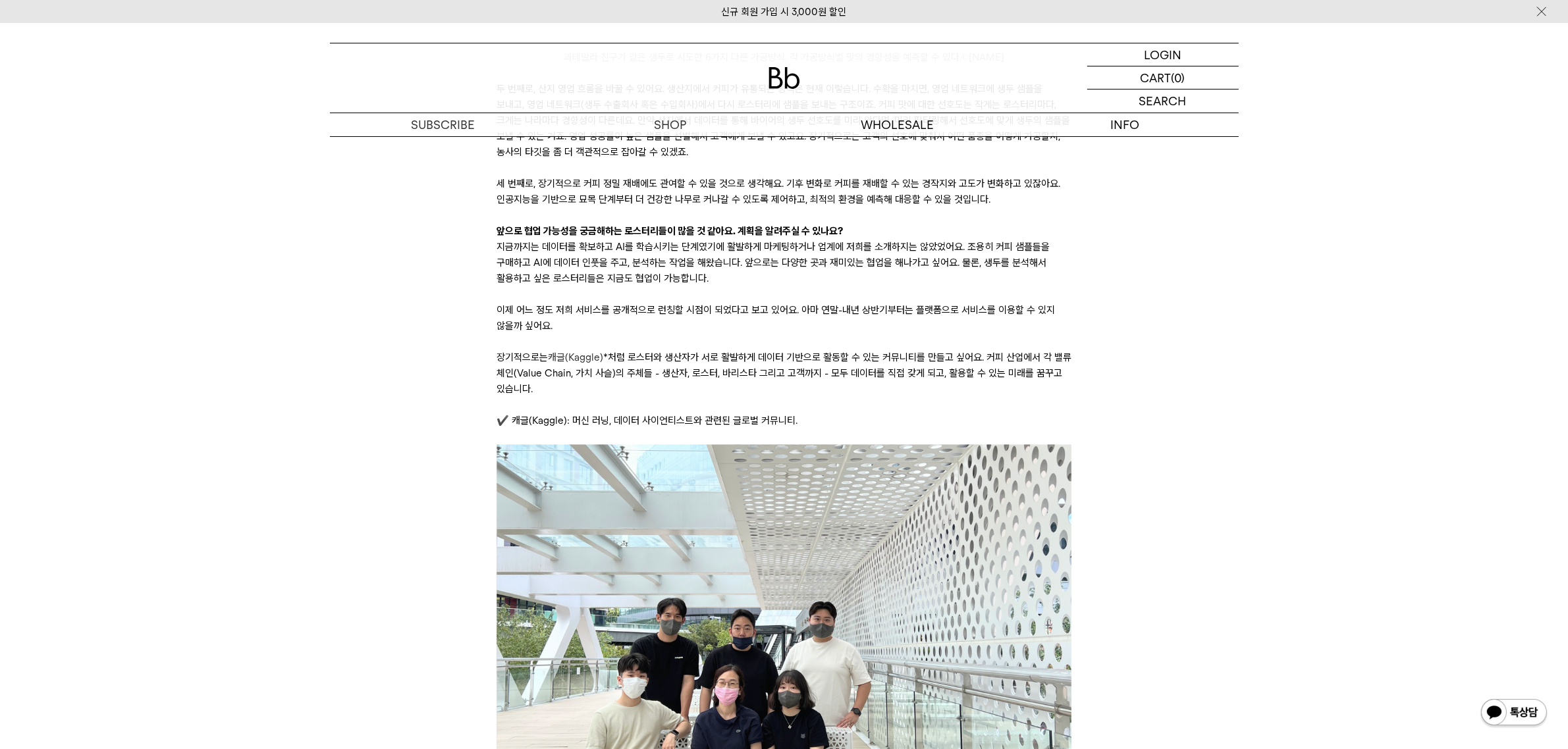 scroll, scrollTop: 5019, scrollLeft: 0, axis: vertical 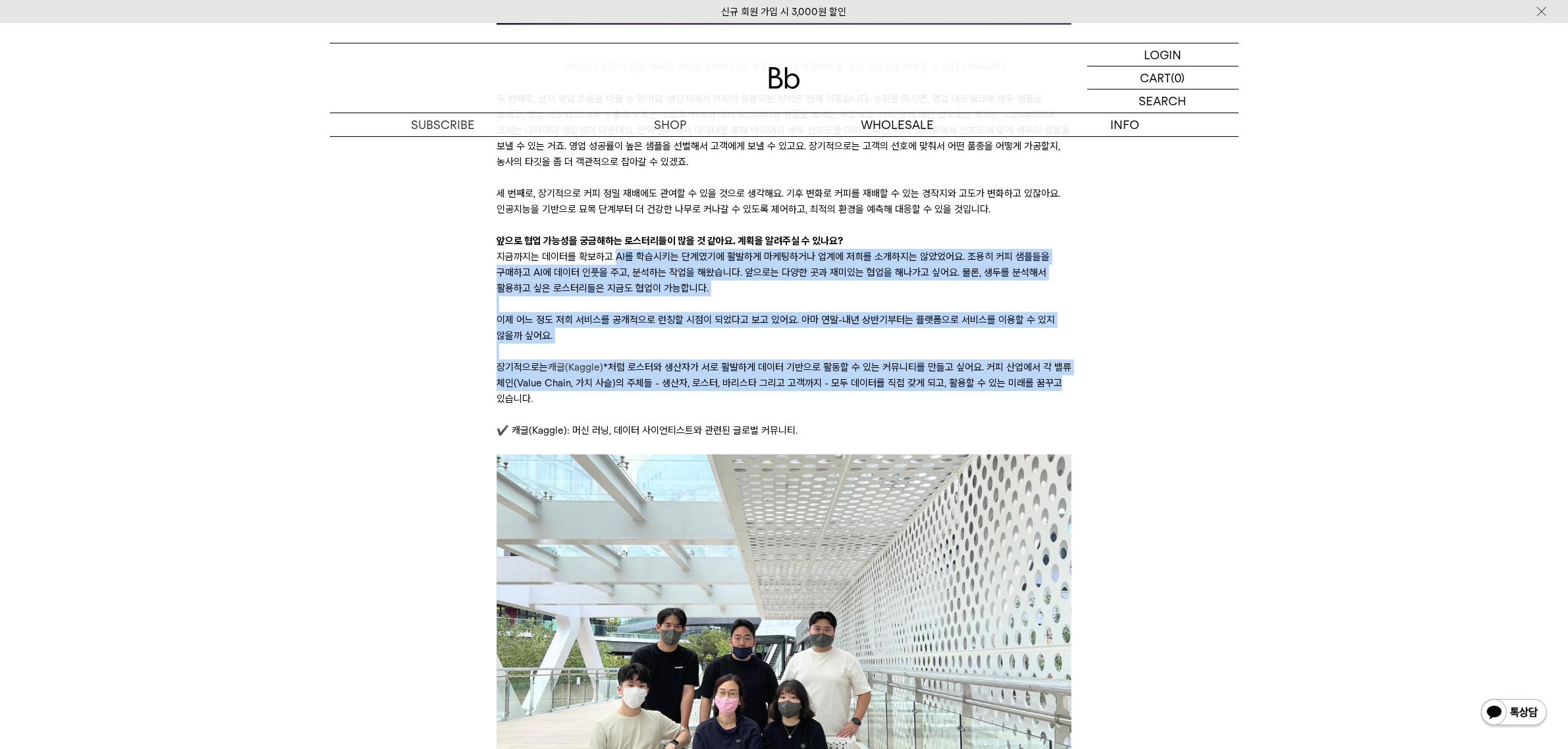 drag, startPoint x: 617, startPoint y: 271, endPoint x: 1078, endPoint y: 396, distance: 477.6463 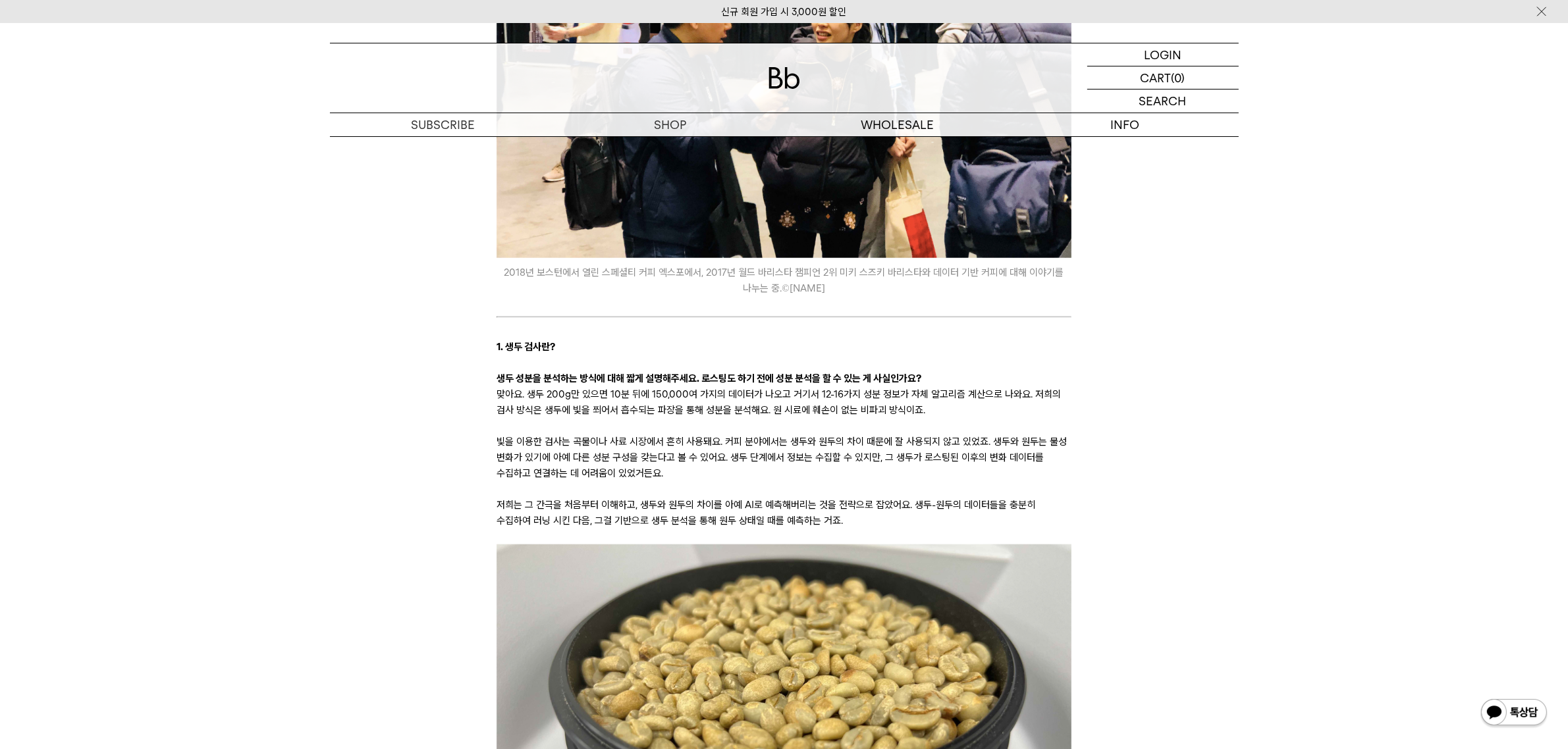 scroll, scrollTop: 1810, scrollLeft: 0, axis: vertical 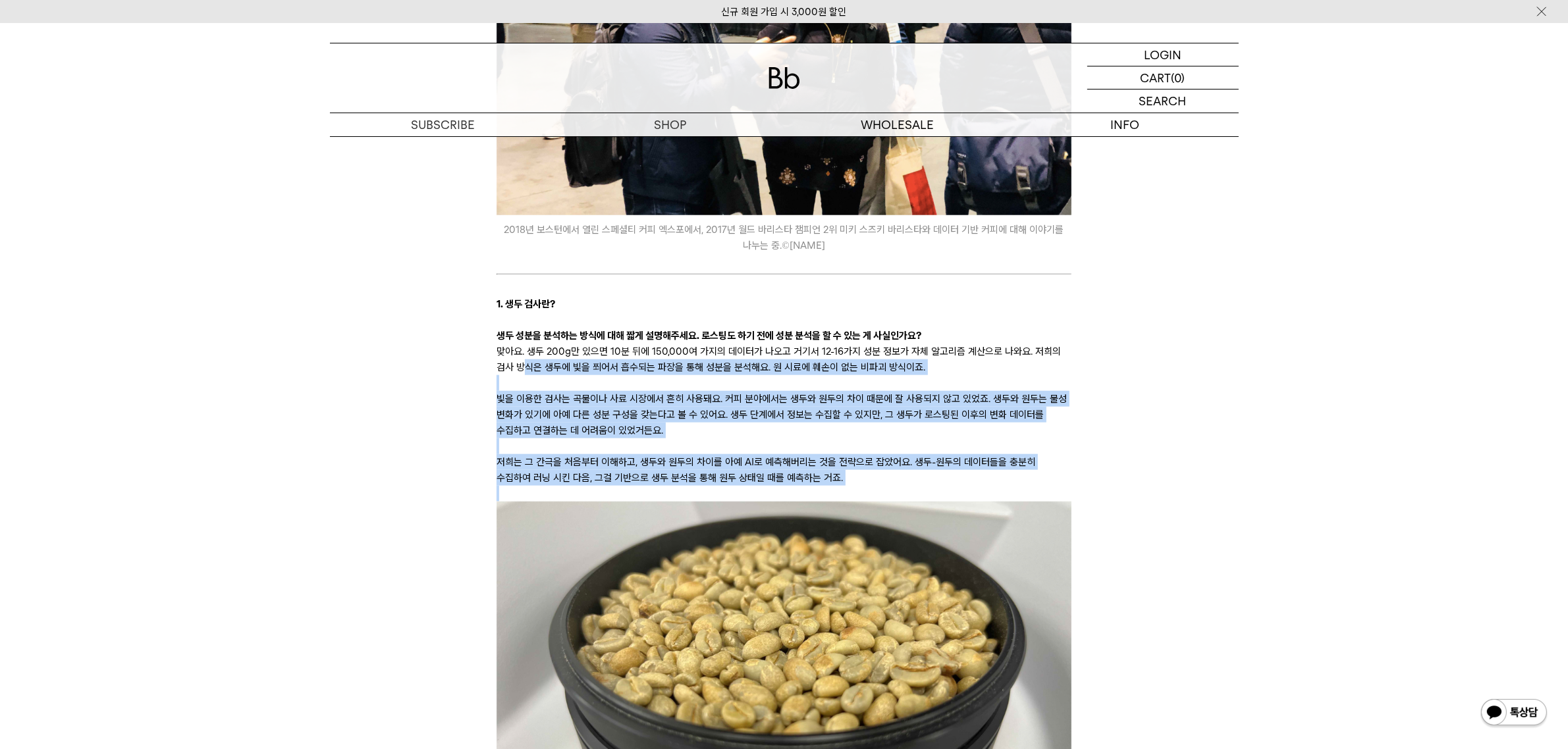 drag, startPoint x: 527, startPoint y: 384, endPoint x: 954, endPoint y: 502, distance: 443.0045 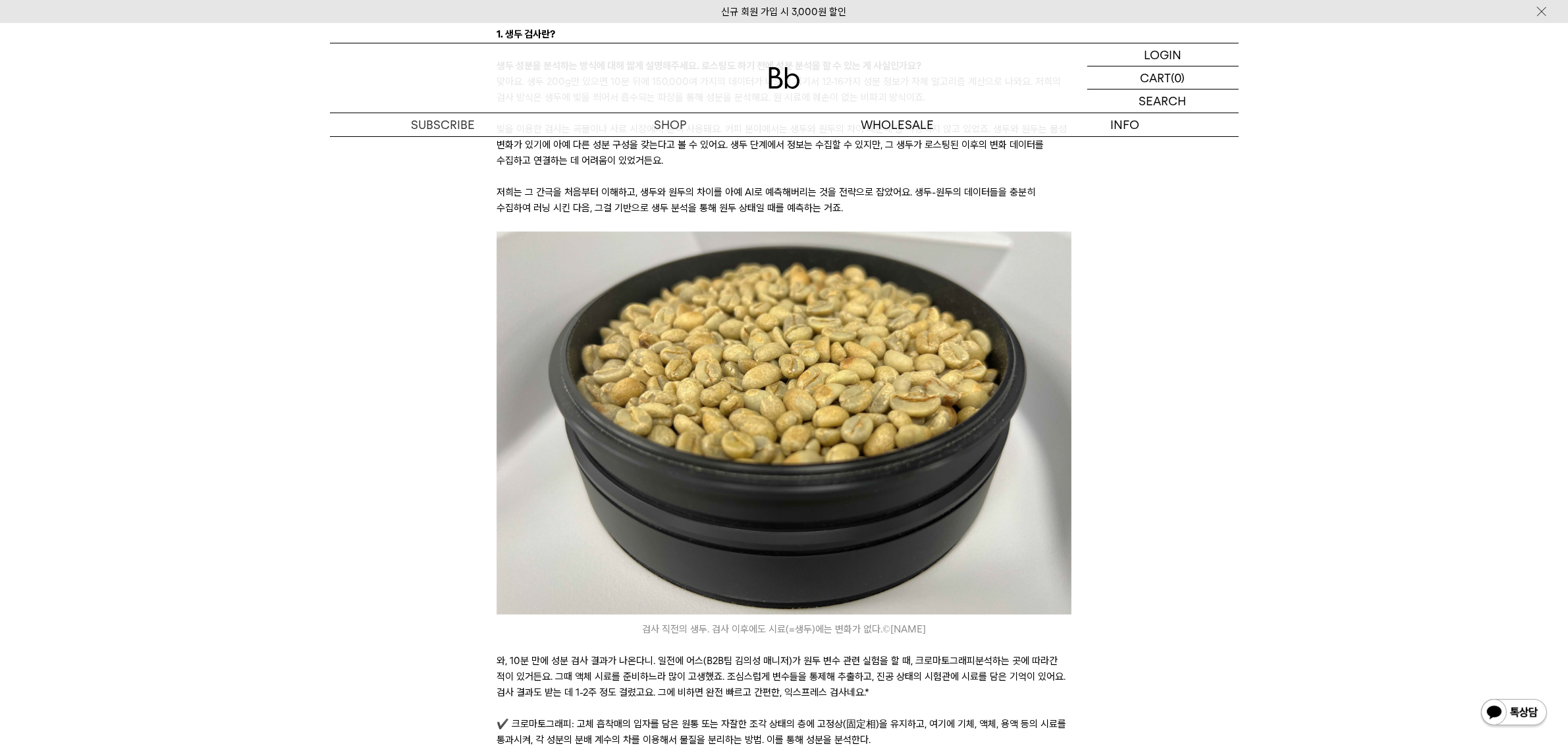 scroll, scrollTop: 2468, scrollLeft: 0, axis: vertical 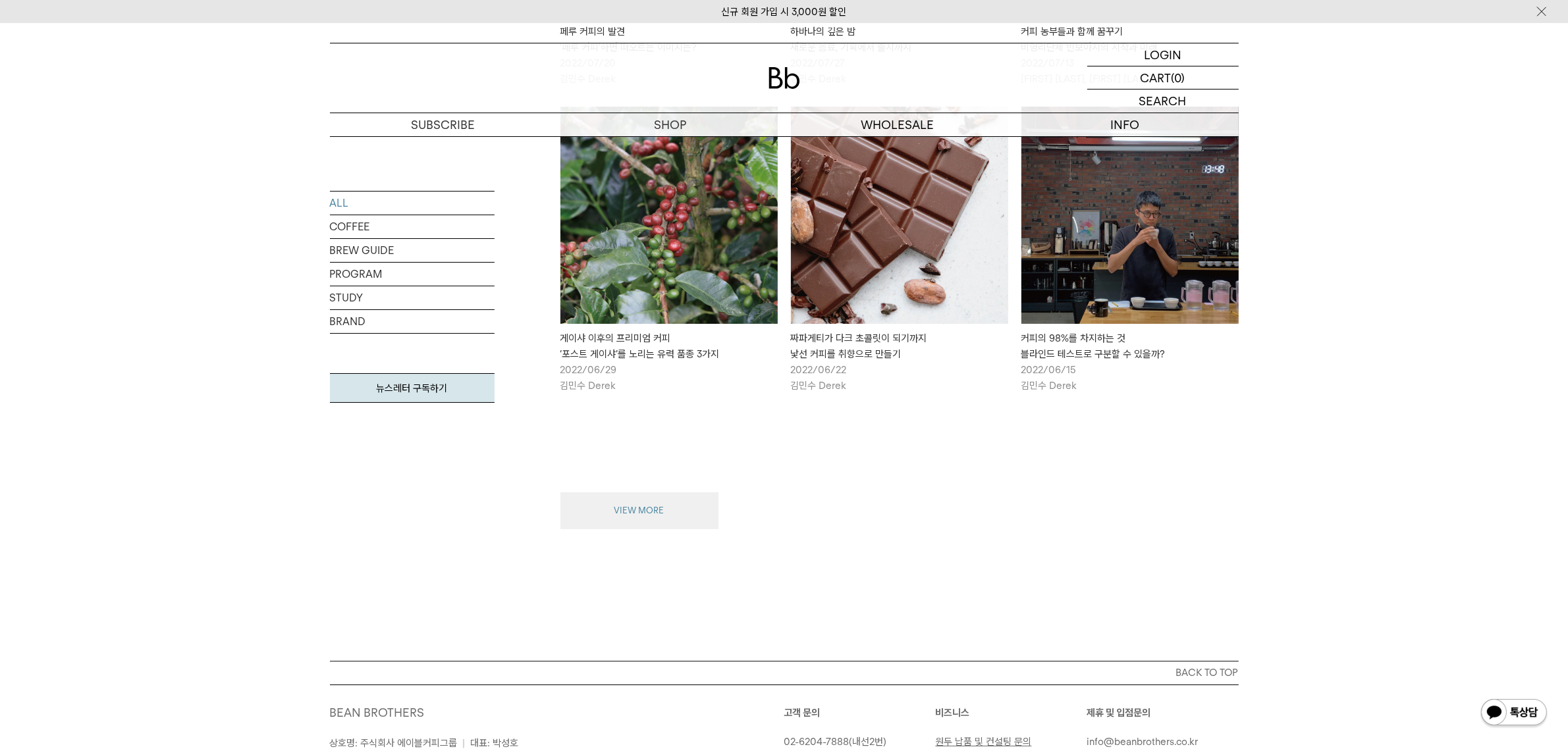 click on "VIEW MORE" at bounding box center (639, 511) 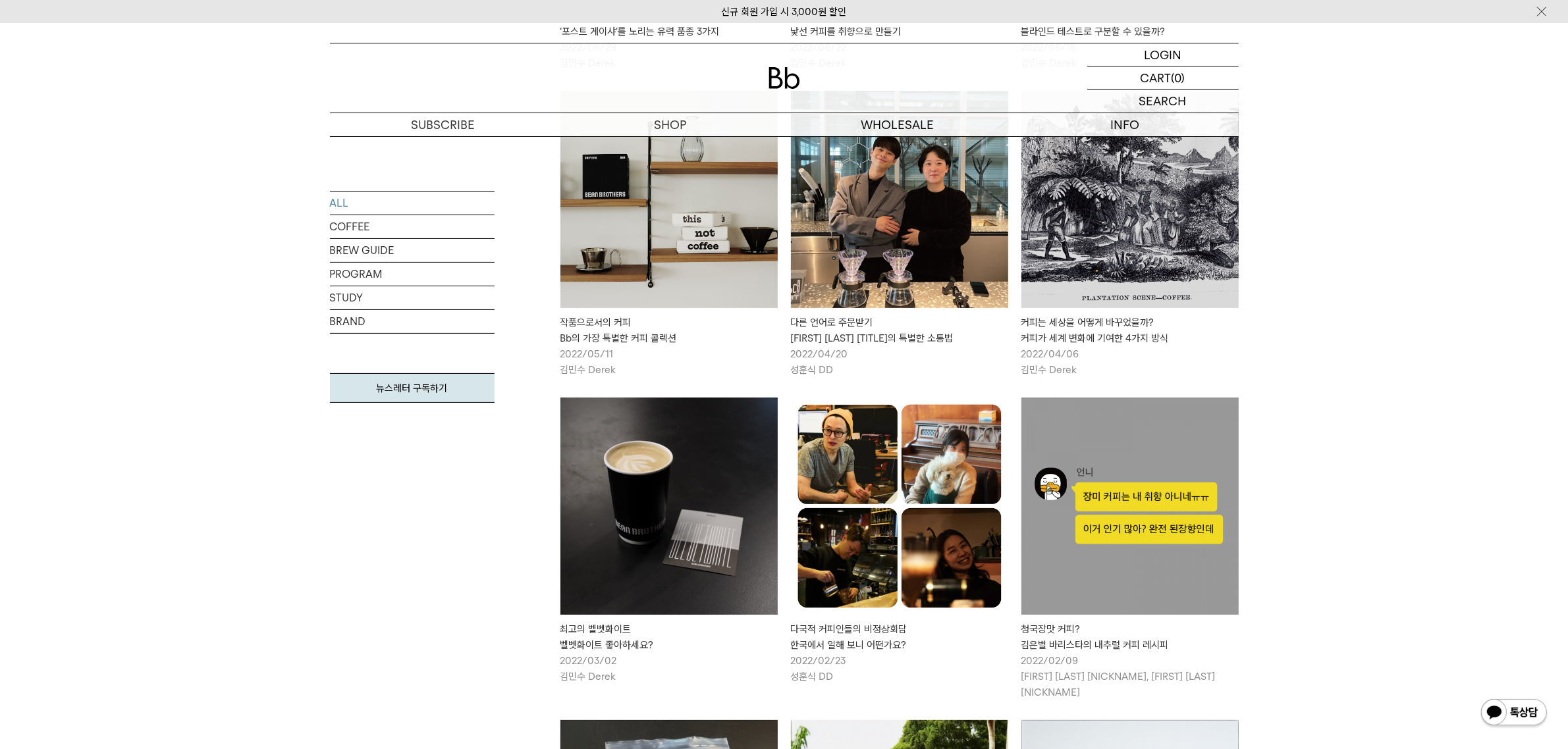 scroll, scrollTop: 6787, scrollLeft: 0, axis: vertical 